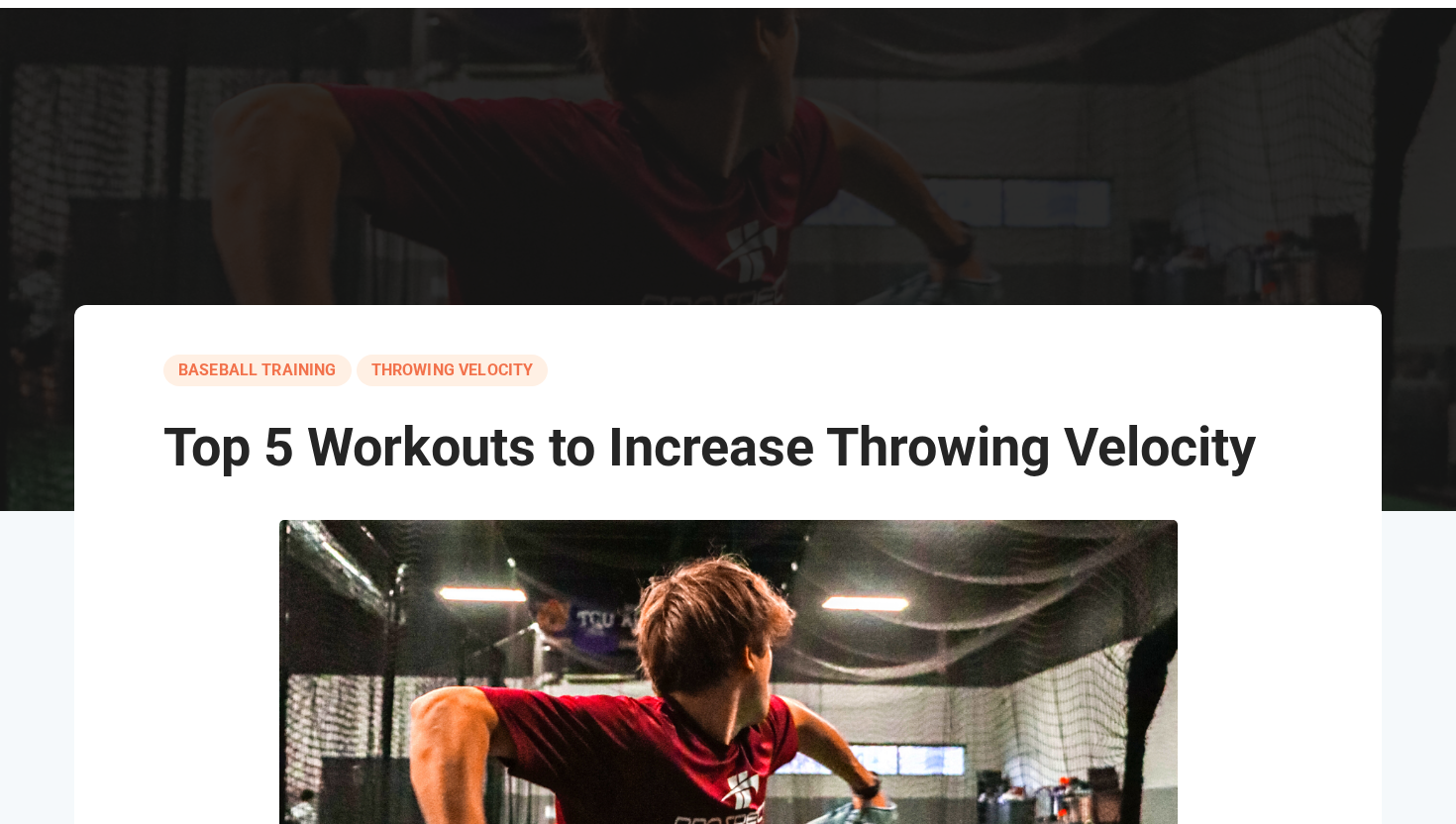 scroll, scrollTop: 0, scrollLeft: 0, axis: both 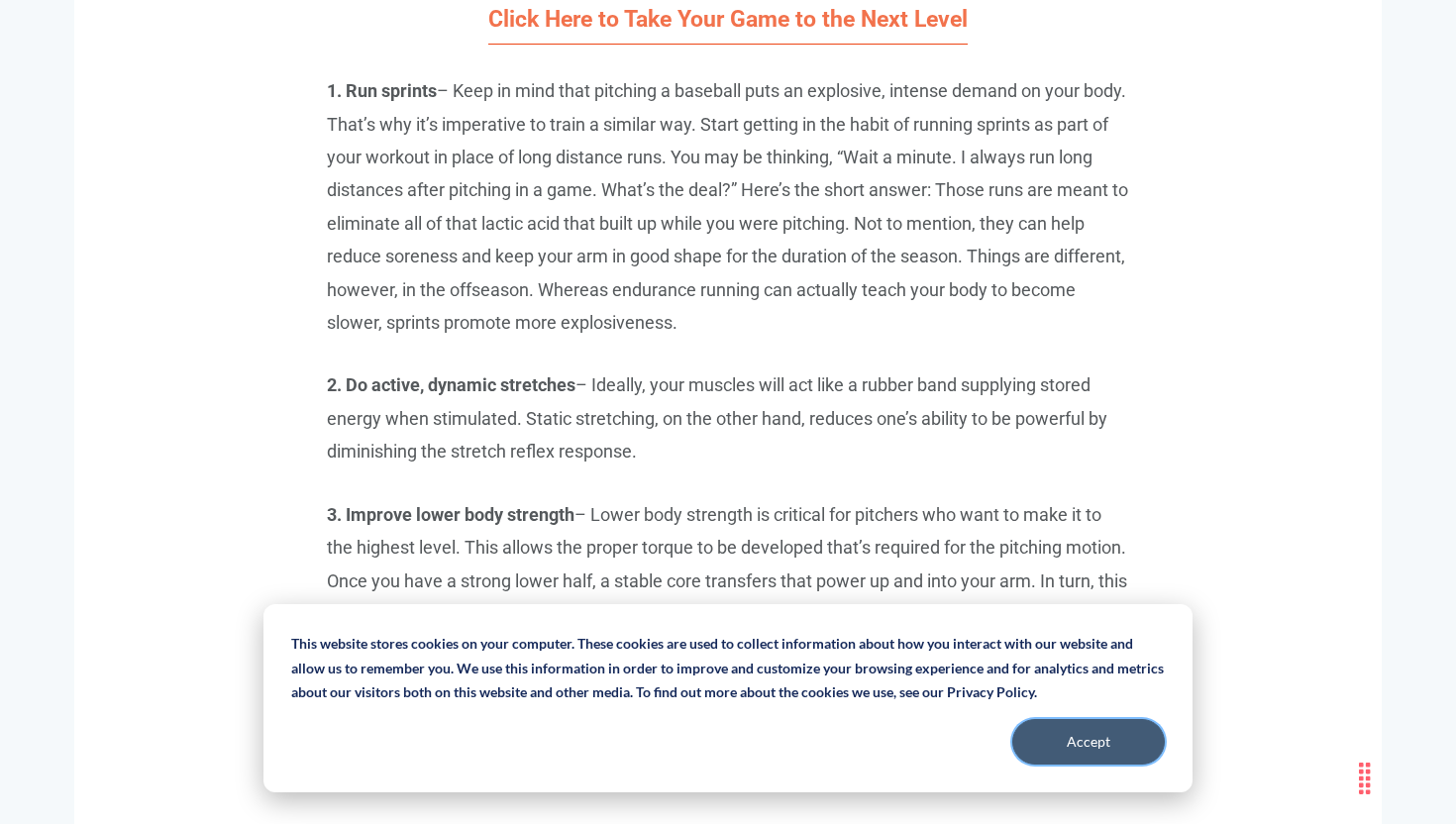 click on "Accept" at bounding box center [1089, 742] 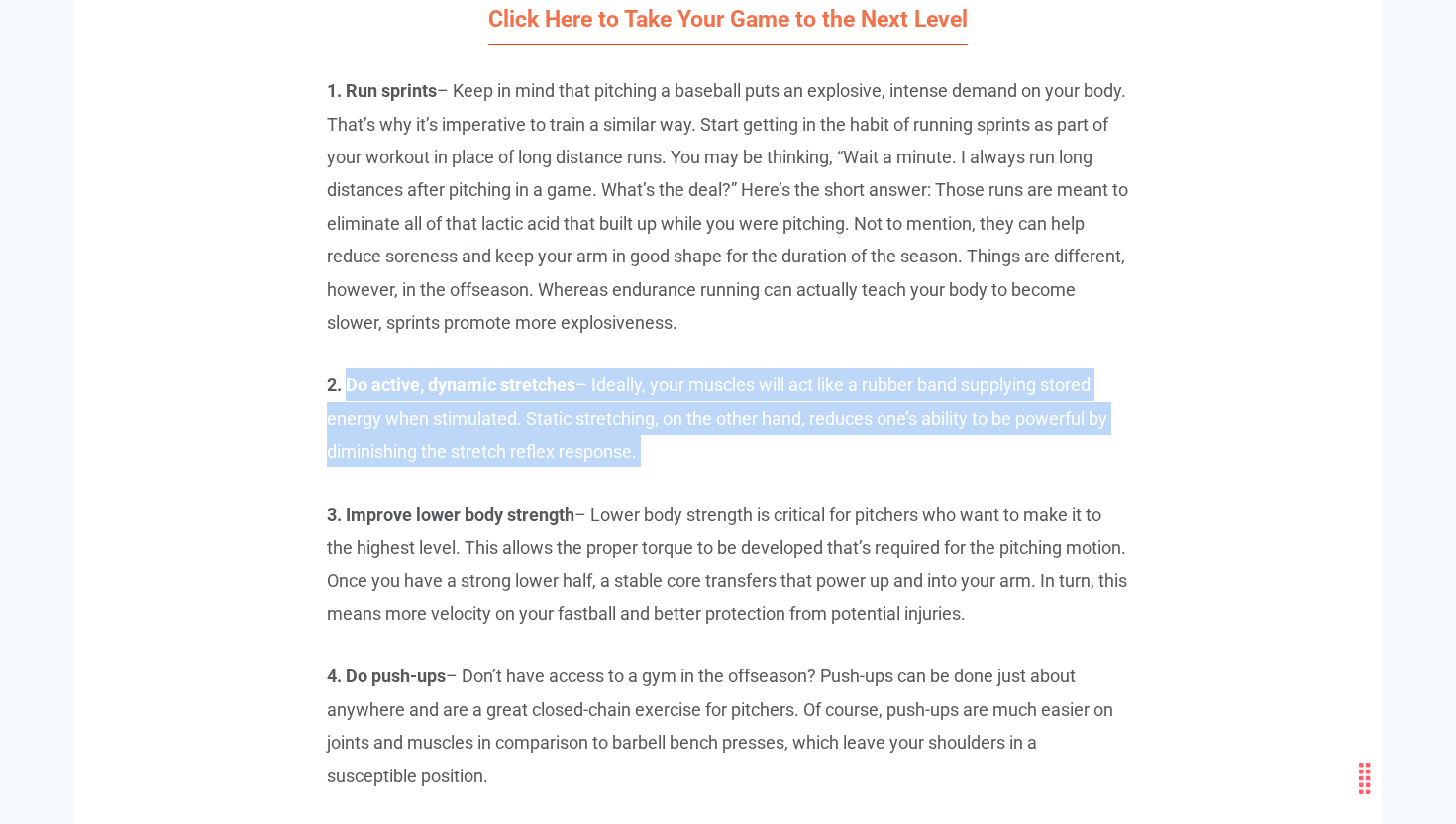 drag, startPoint x: 350, startPoint y: 387, endPoint x: 843, endPoint y: 474, distance: 500.61762 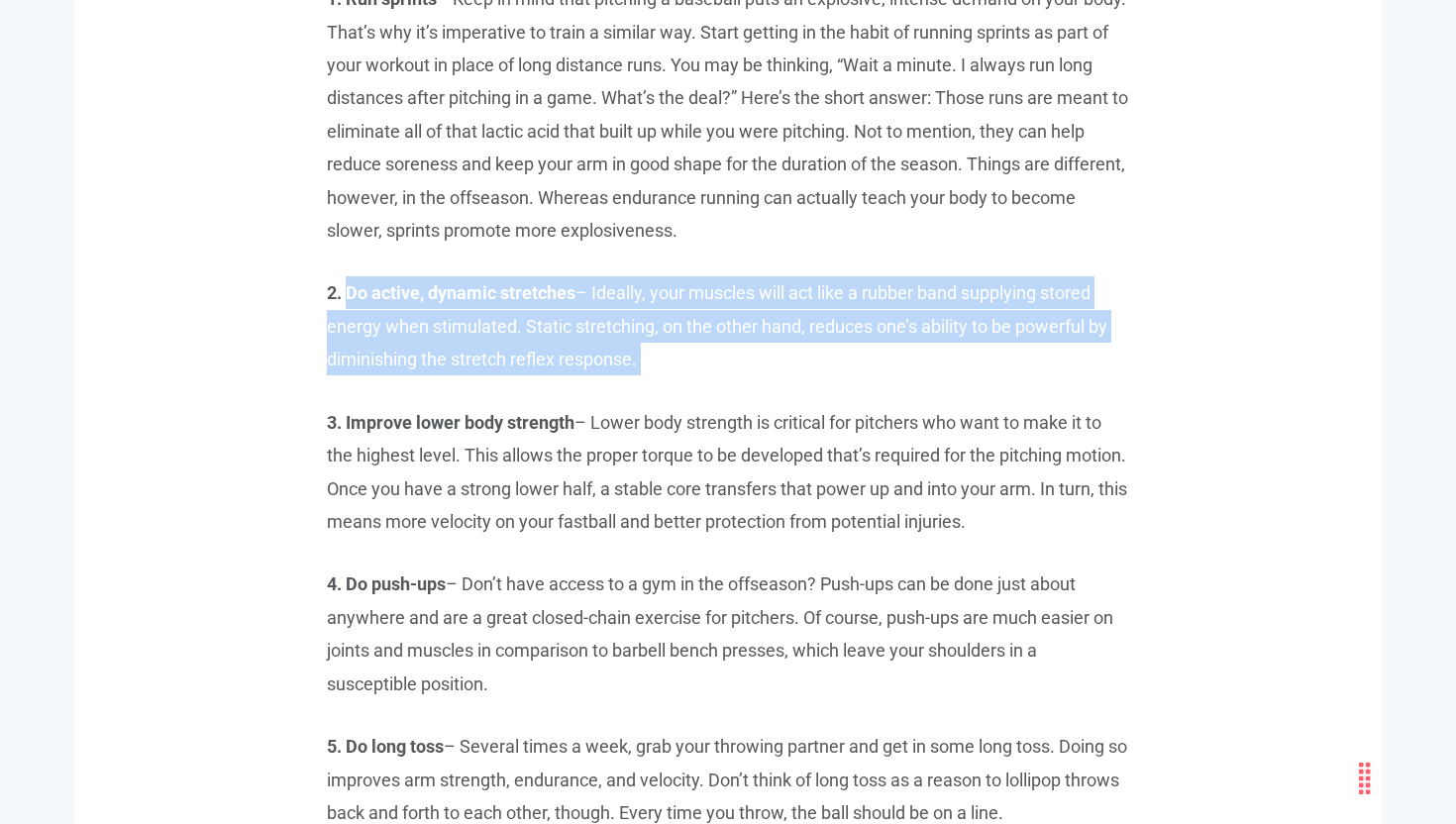 scroll, scrollTop: 1782, scrollLeft: 0, axis: vertical 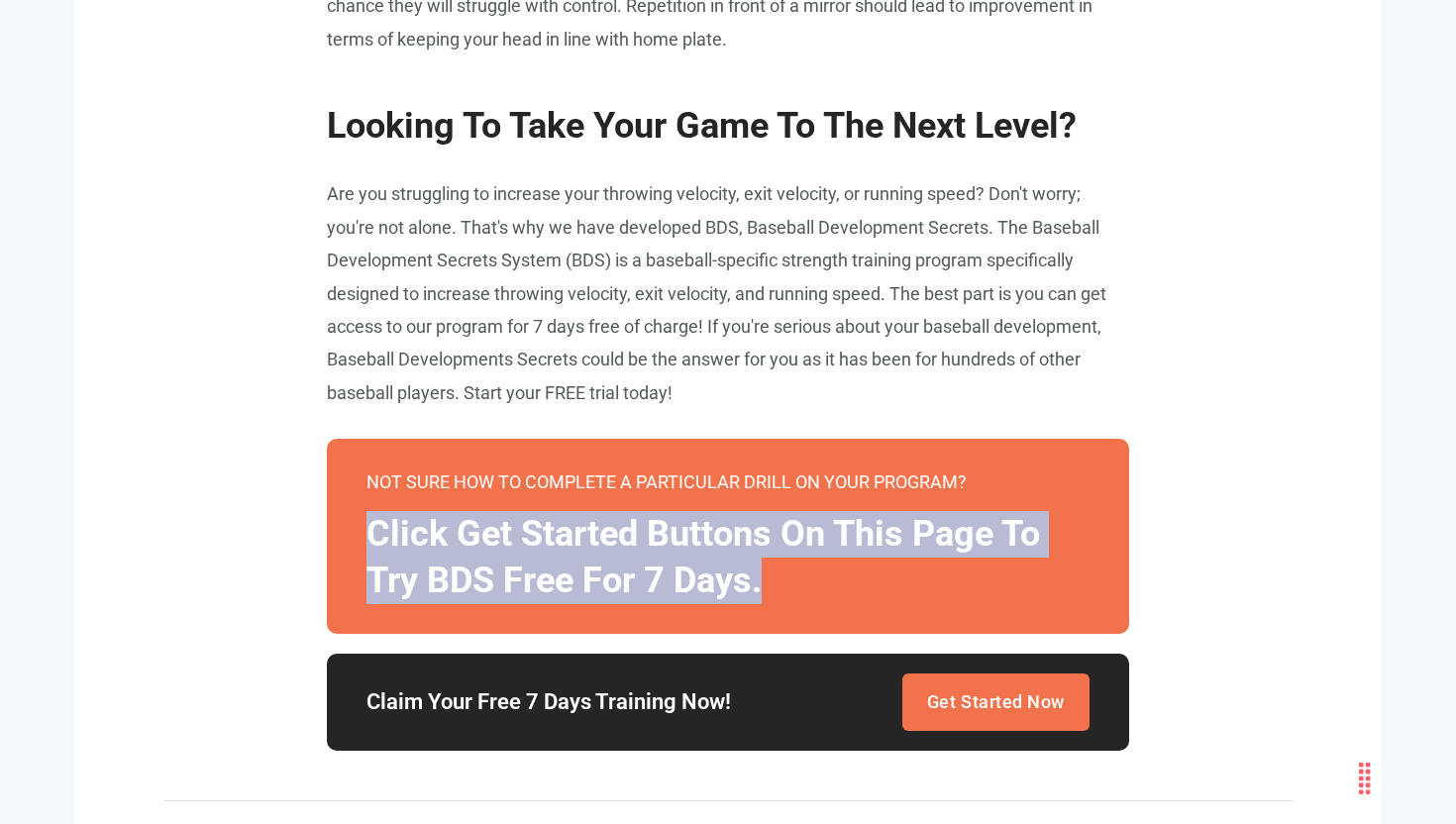 drag, startPoint x: 368, startPoint y: 532, endPoint x: 821, endPoint y: 576, distance: 455.1318 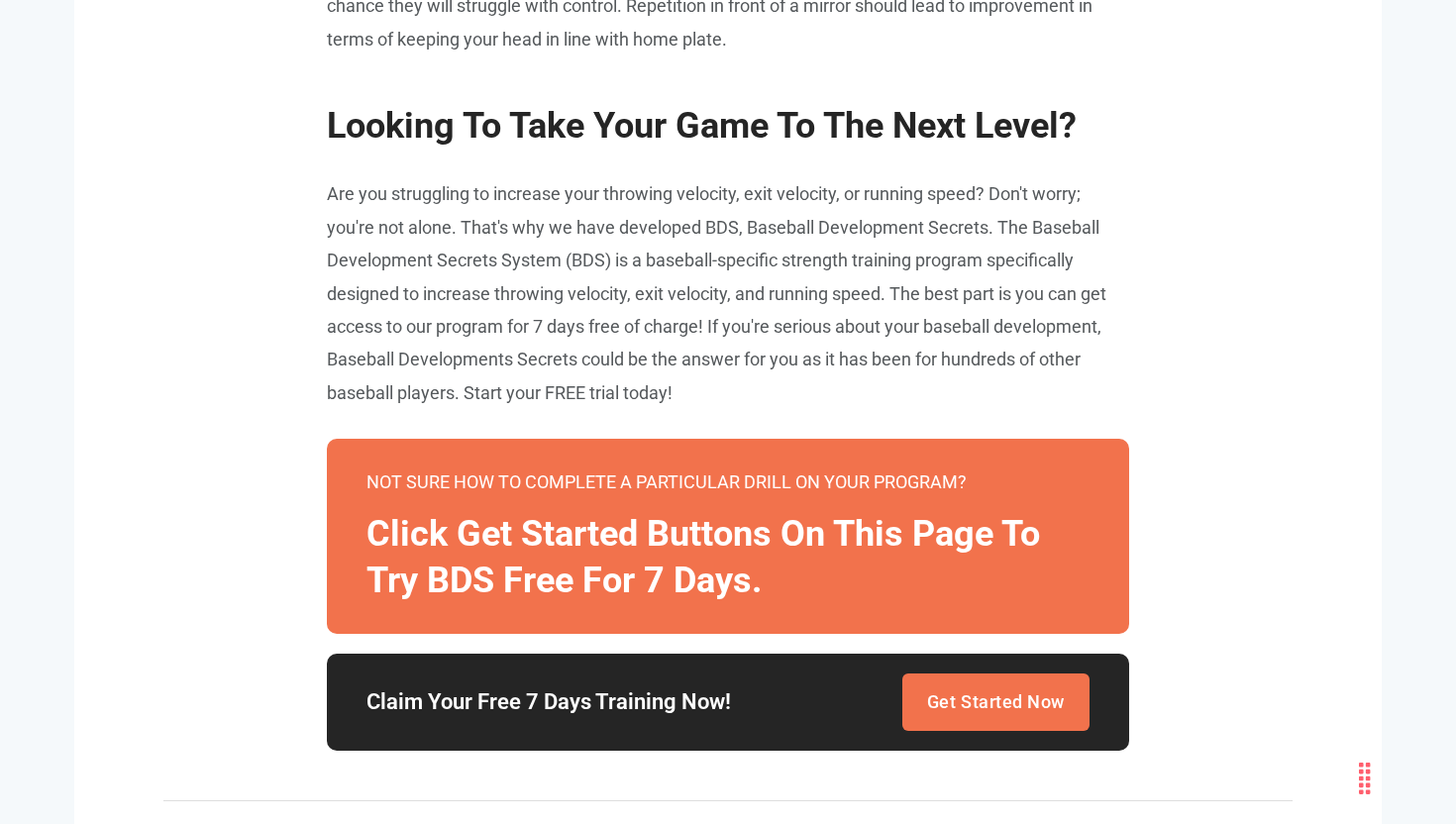 click on "Winter and baseball don’t usually mix. But that doesn’t mean you can’t use this time to get better while everyone else loses their edge. For pitchers, the offseason should be about building strength, tinkering with mechanics, and maybe even developing another pitch. Here are our top five offseason training tips for pitchers:
Click Here to Take Your Game to the Next Level
1. Run sprints
2. Do active, dynamic stretches  – Ideally, your muscles will act like a rubber band supplying stored energy when stimulated. Static stretching, on the other hand, reduces one’s ability to be powerful by diminishing the stretch reflex response.
3. Improve lower body strength
4. Do push-ups
5. Do long toss
Athlete Training That Works
If you’re ready to get after it this offseason and turn heads in the spring, BRX is here to help. Call now to get started with any of the following:
Endurance training
Functional training
Agility training
Speed training" at bounding box center [728, -699] 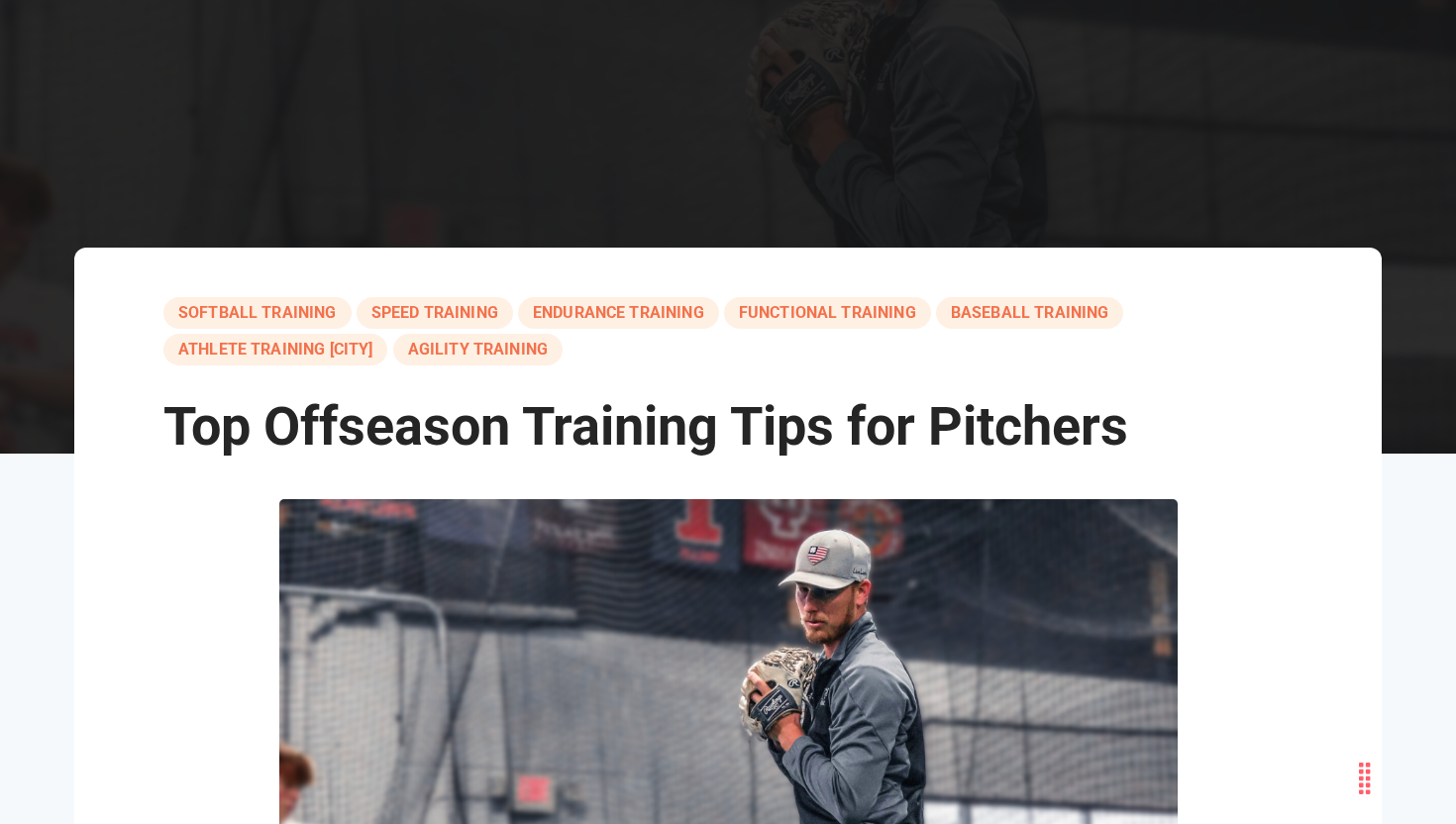 scroll, scrollTop: 83, scrollLeft: 0, axis: vertical 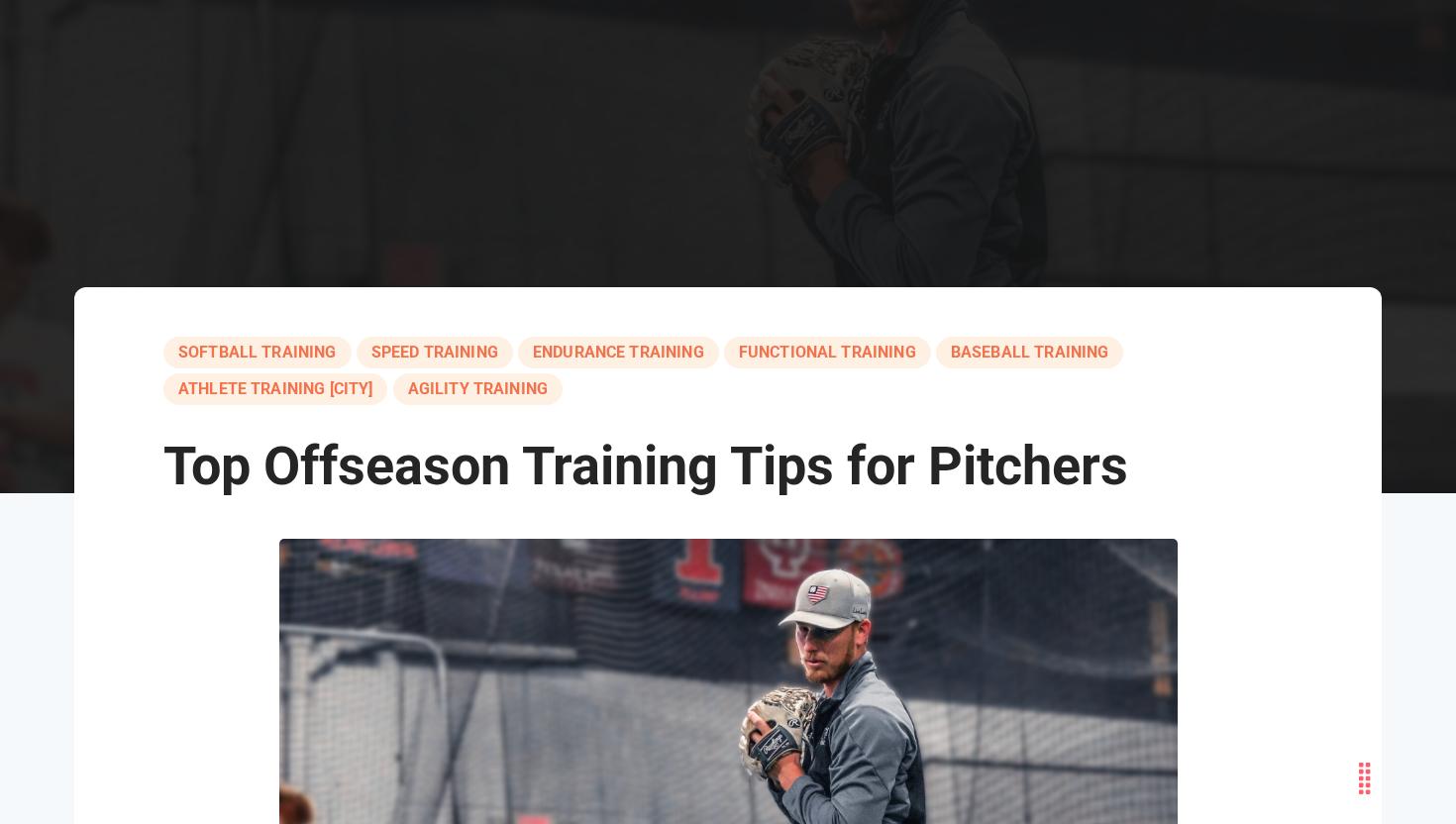 click on "baseball training" at bounding box center (1030, 353) 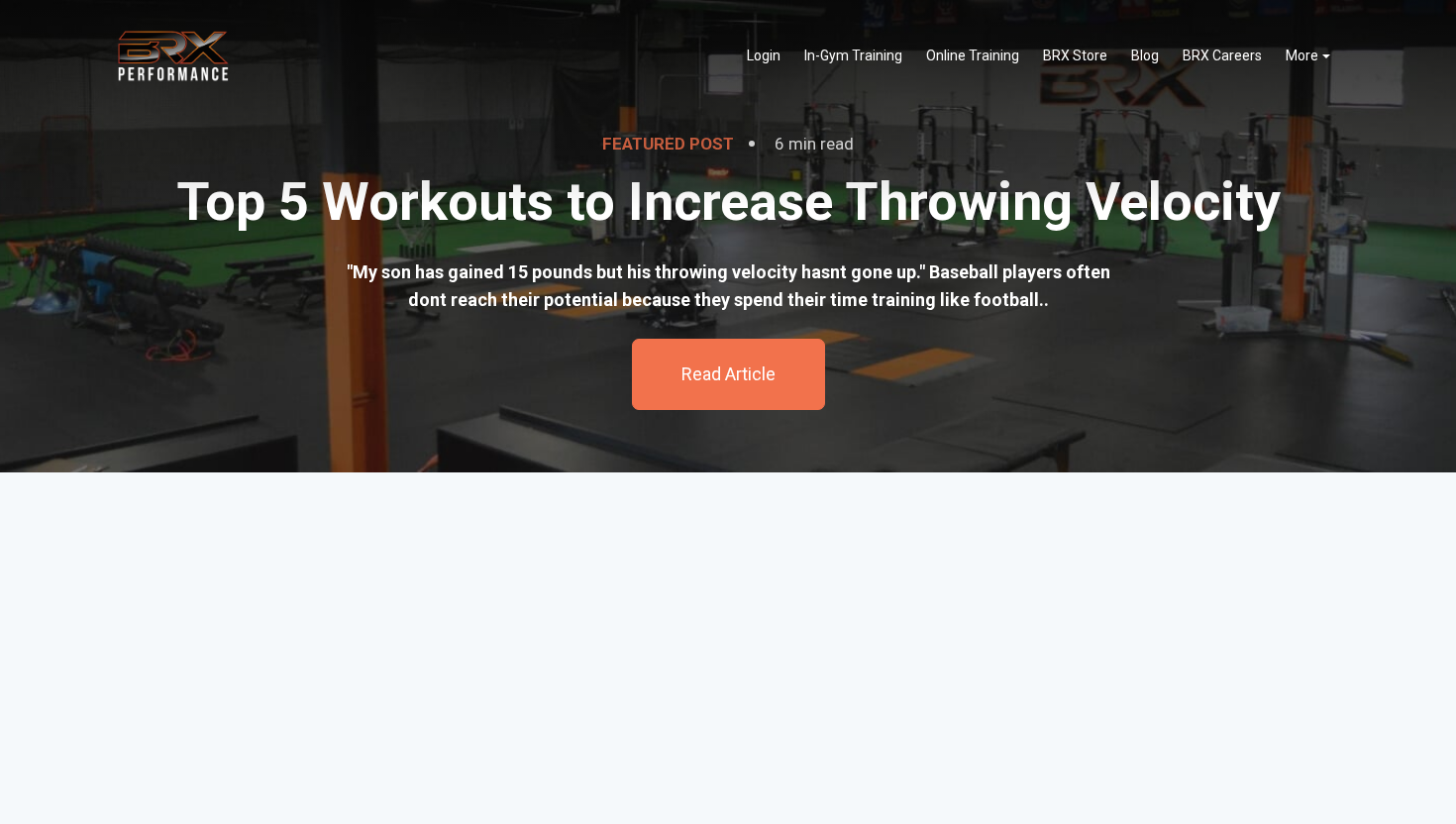 scroll, scrollTop: 0, scrollLeft: 0, axis: both 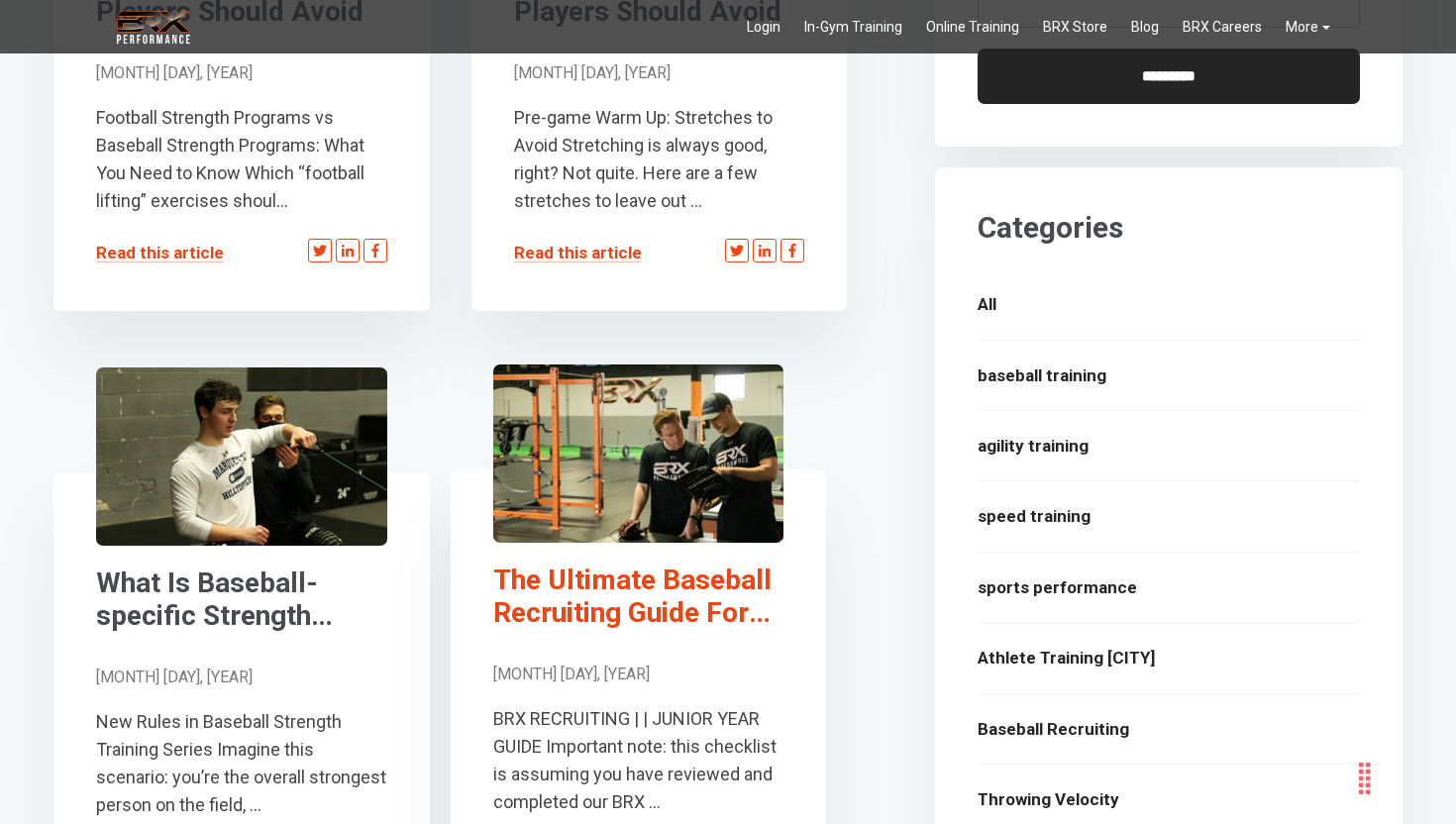 click on "The Ultimate Baseball Recruiting Guide For High School Juniors" at bounding box center (639, 596) 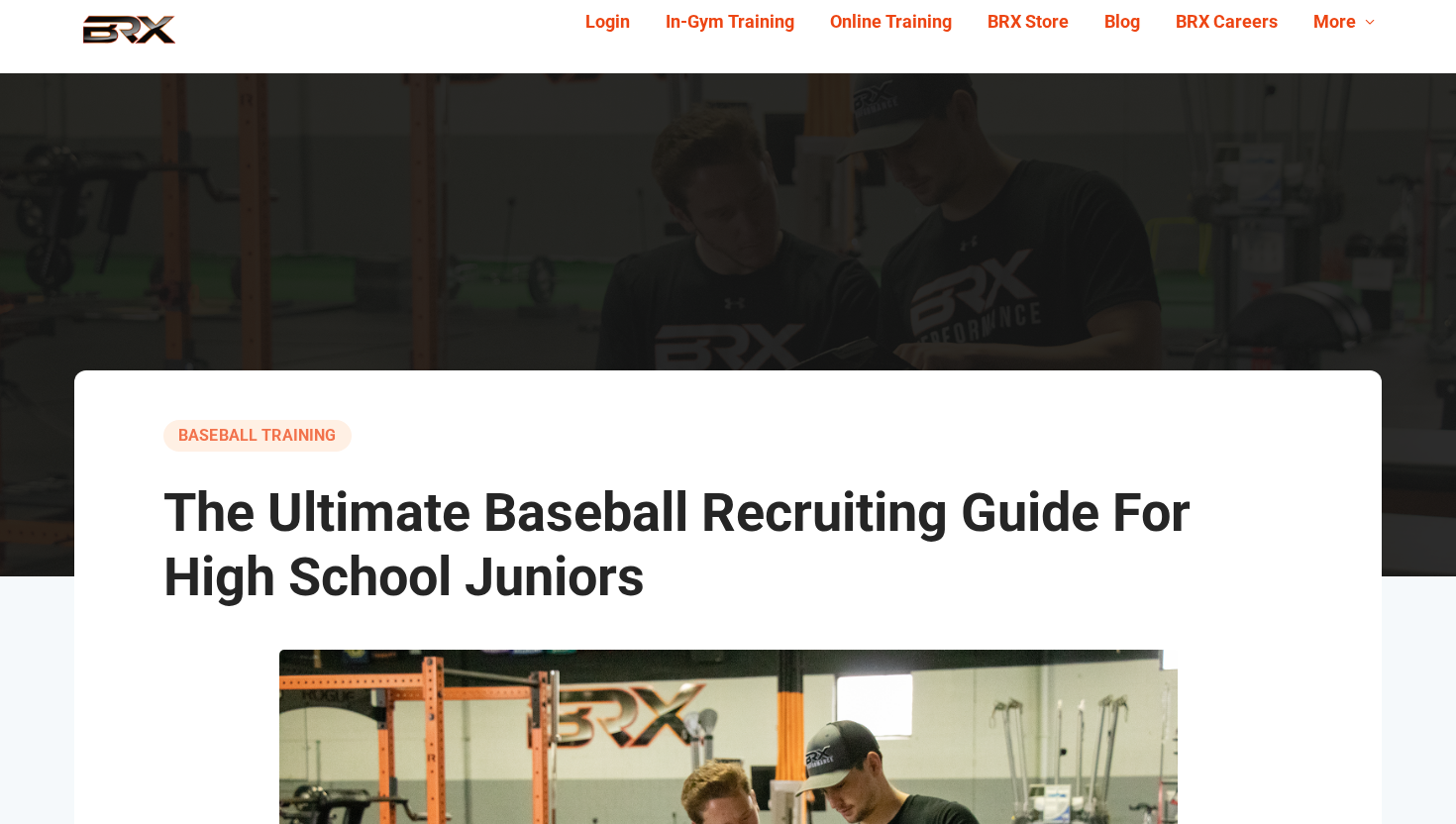 scroll, scrollTop: 0, scrollLeft: 0, axis: both 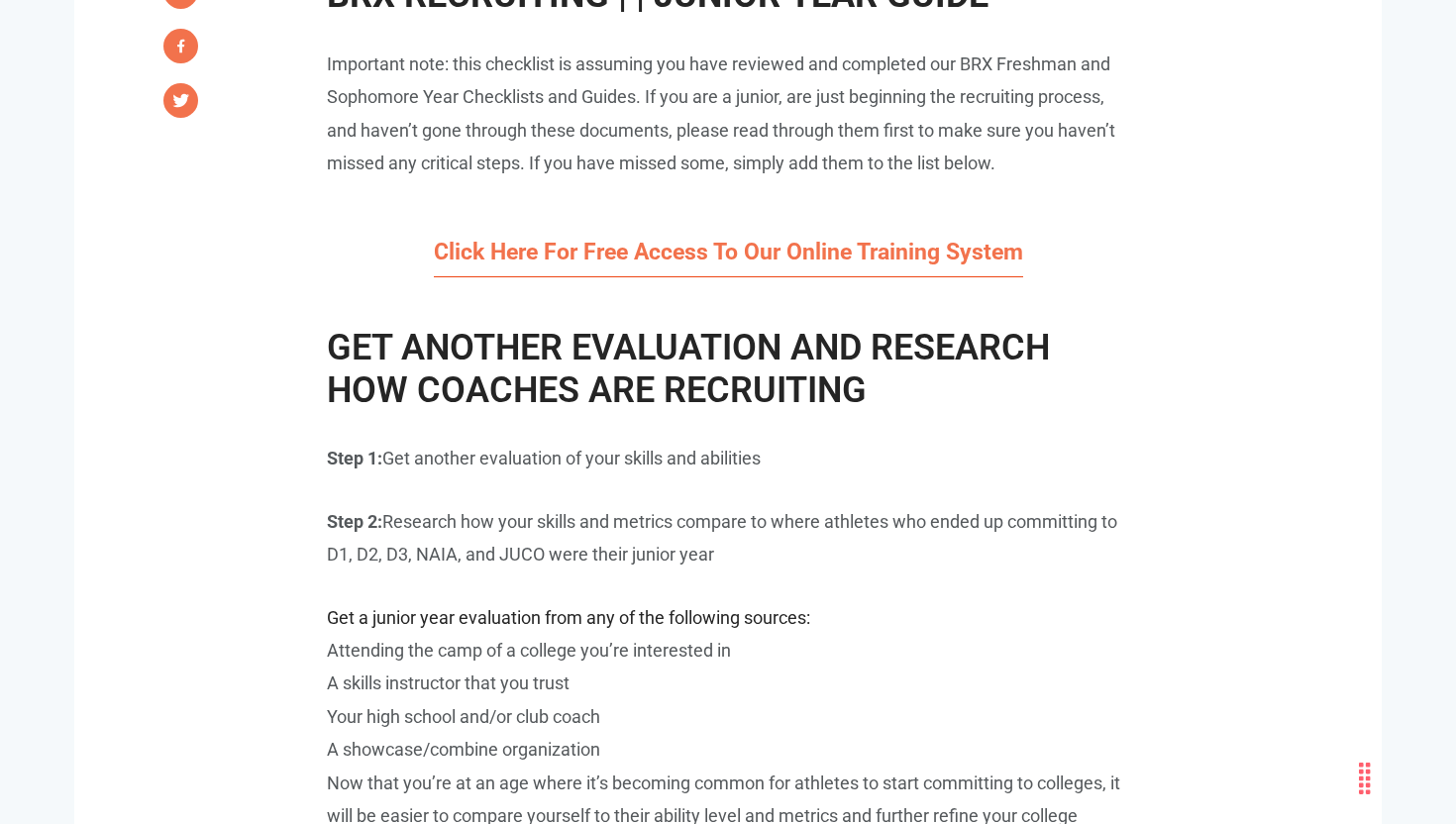 drag, startPoint x: 386, startPoint y: 458, endPoint x: 808, endPoint y: 447, distance: 422.143 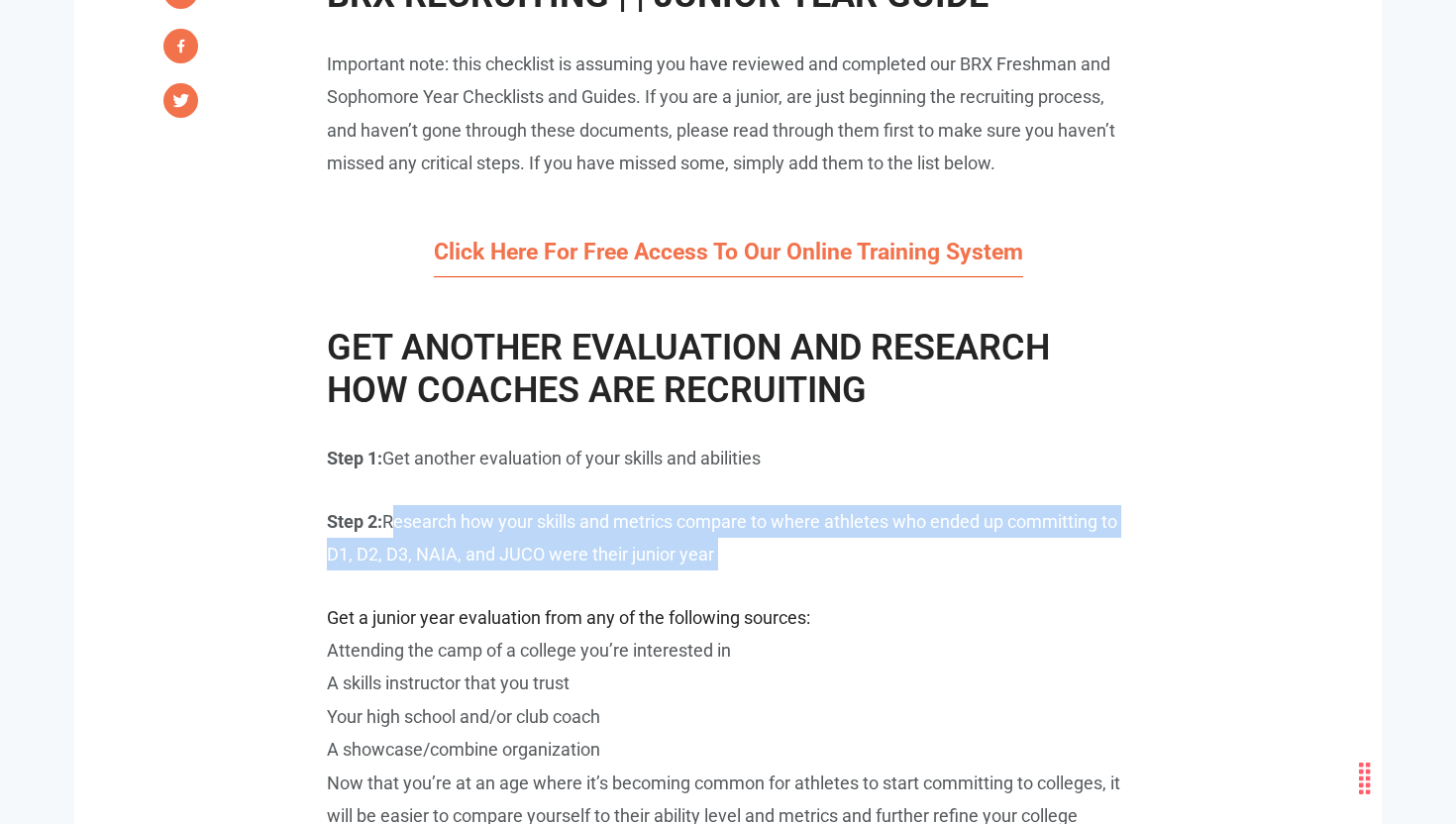 drag, startPoint x: 390, startPoint y: 521, endPoint x: 1054, endPoint y: 587, distance: 667.2721 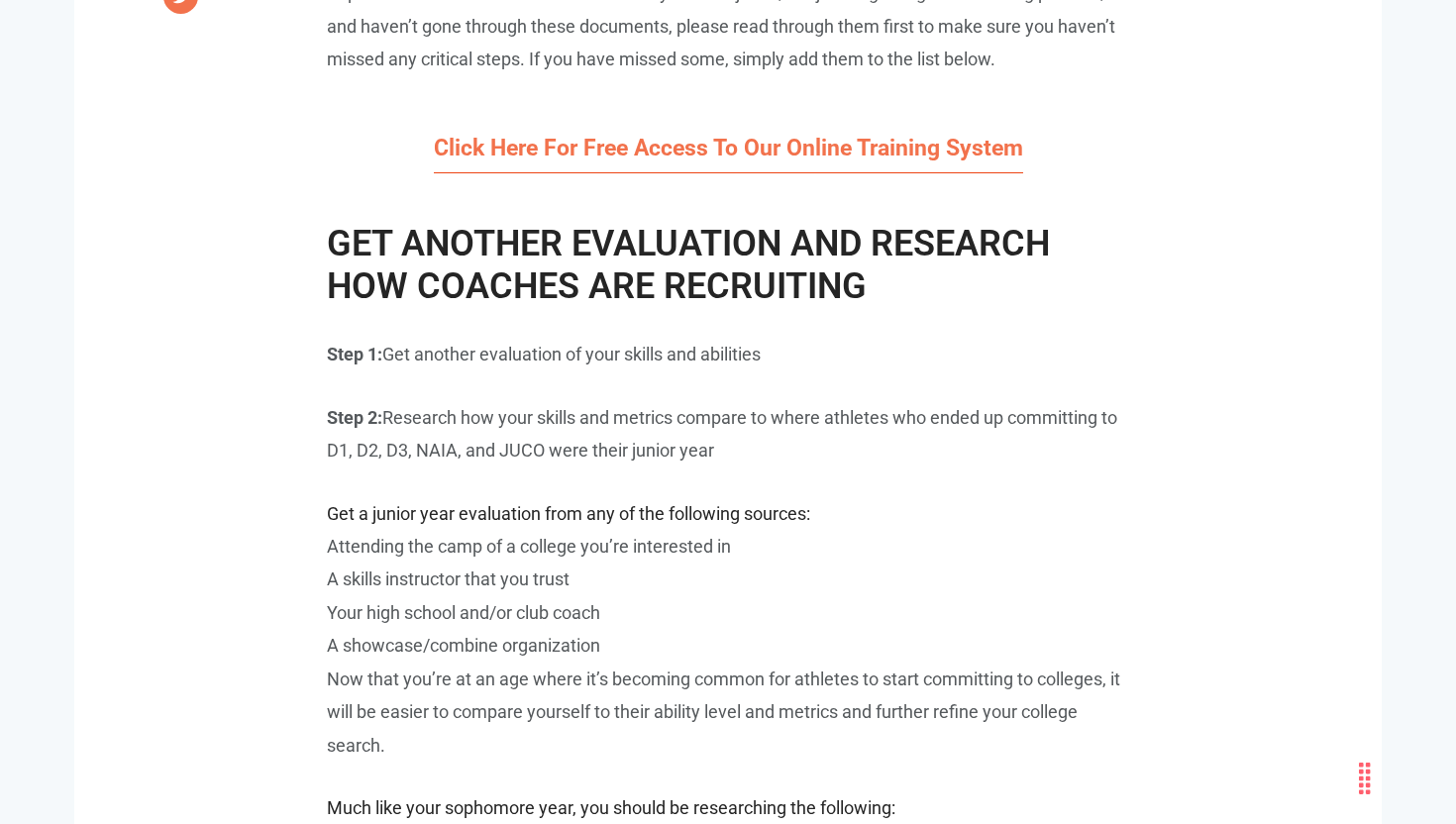 scroll, scrollTop: 1542, scrollLeft: 0, axis: vertical 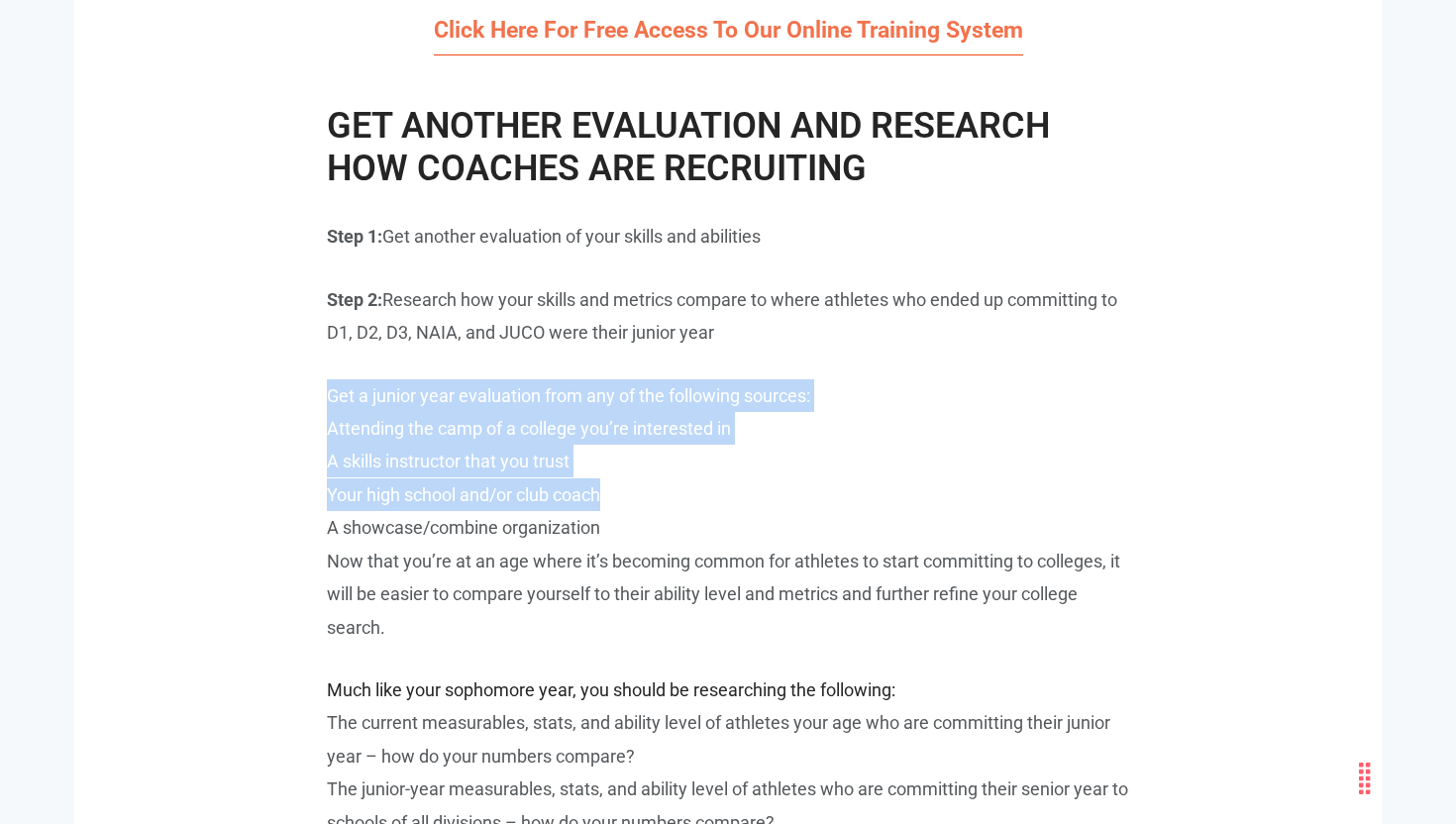 drag, startPoint x: 325, startPoint y: 393, endPoint x: 664, endPoint y: 494, distance: 353.72588 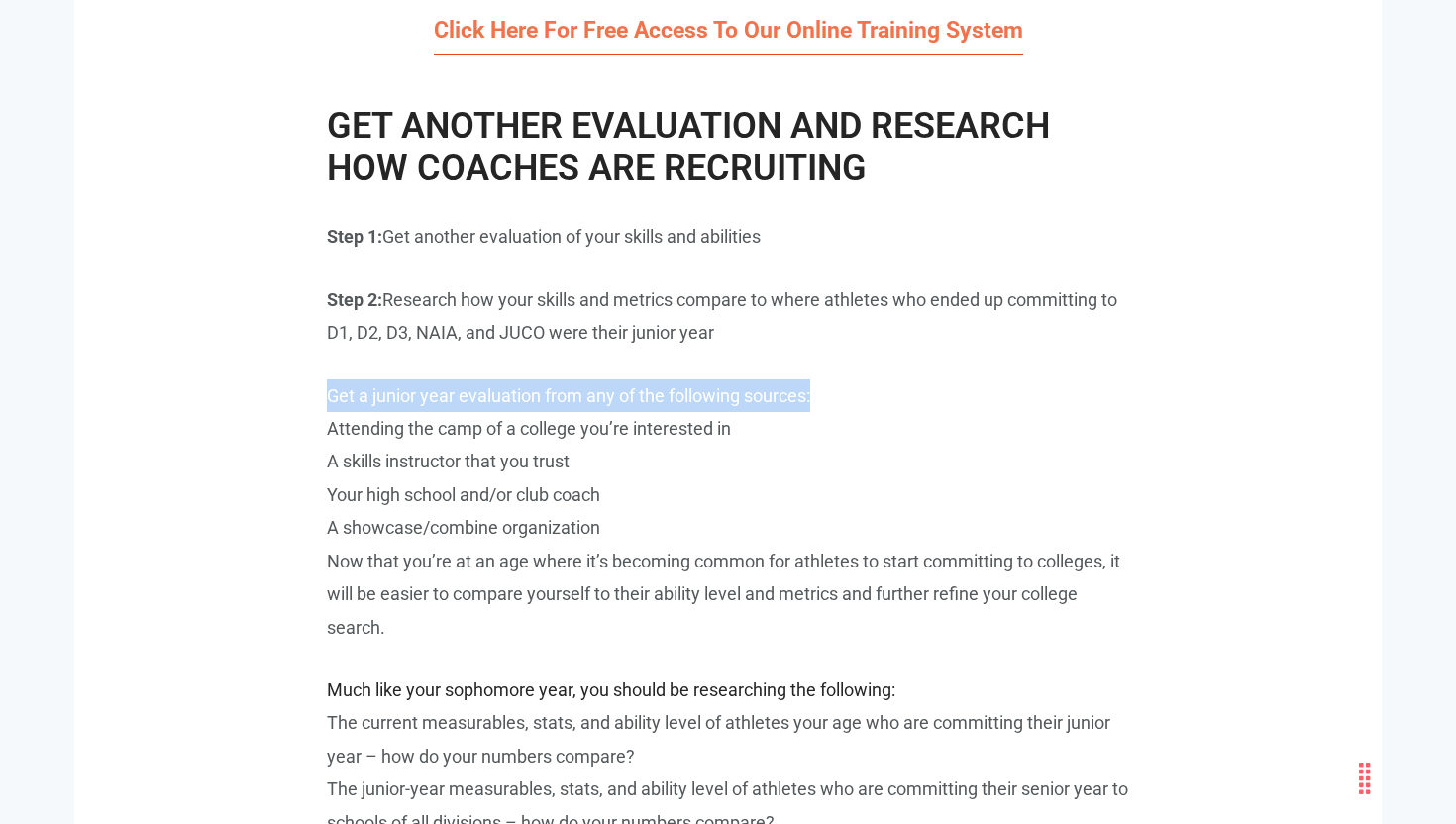 drag, startPoint x: 328, startPoint y: 392, endPoint x: 831, endPoint y: 383, distance: 503.0805 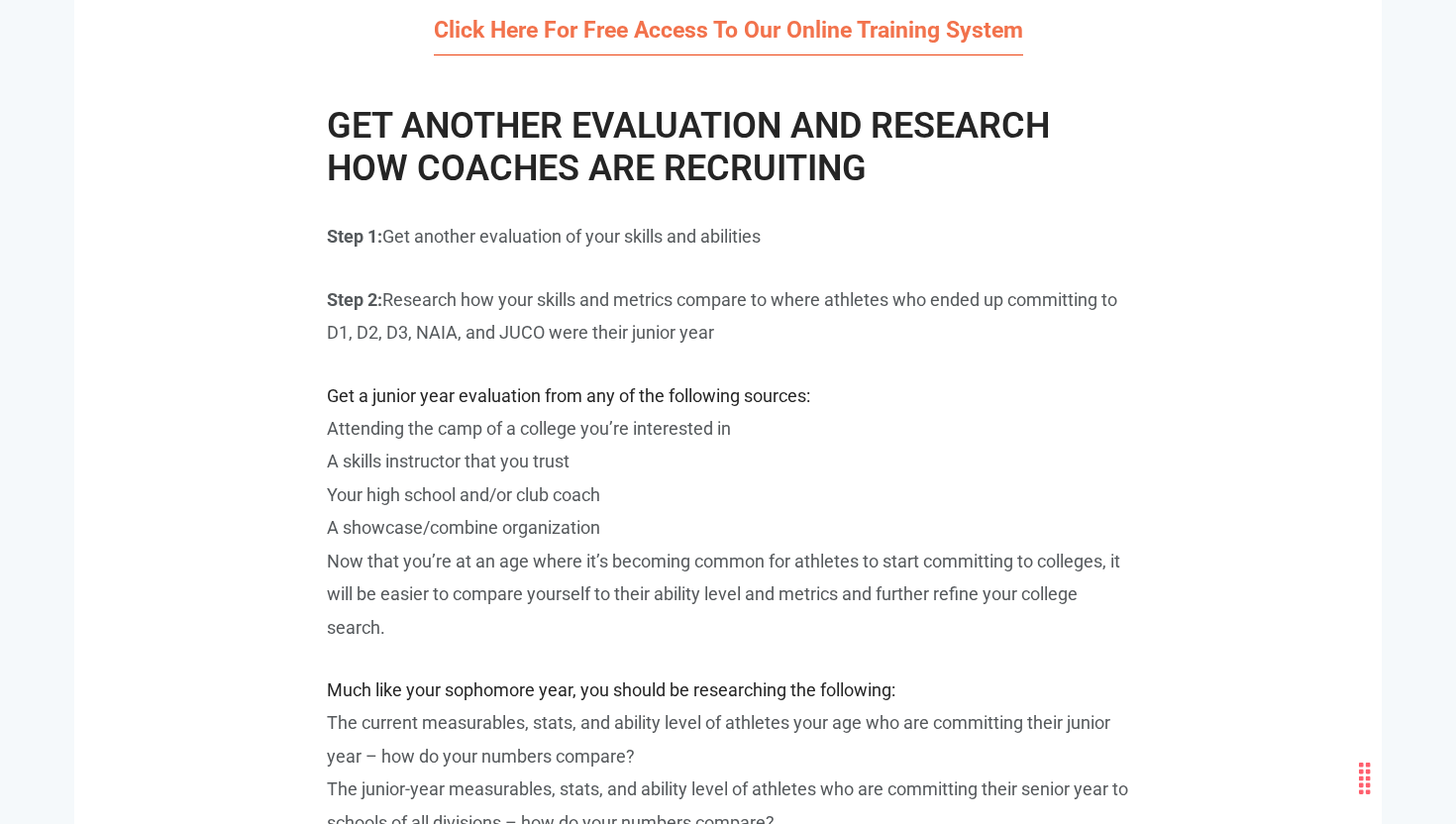 click on "Get a junior year evaluation from any of the following sources: Attending the camp of a college you’re interested in A skills instructor that you trust Your high school and/or club coach A showcase/combine organization Now that you’re at an age where it’s becoming common for athletes to start committing to colleges, it will be easier to compare yourself to their ability level and metrics and further refine your college search." at bounding box center (728, 511) 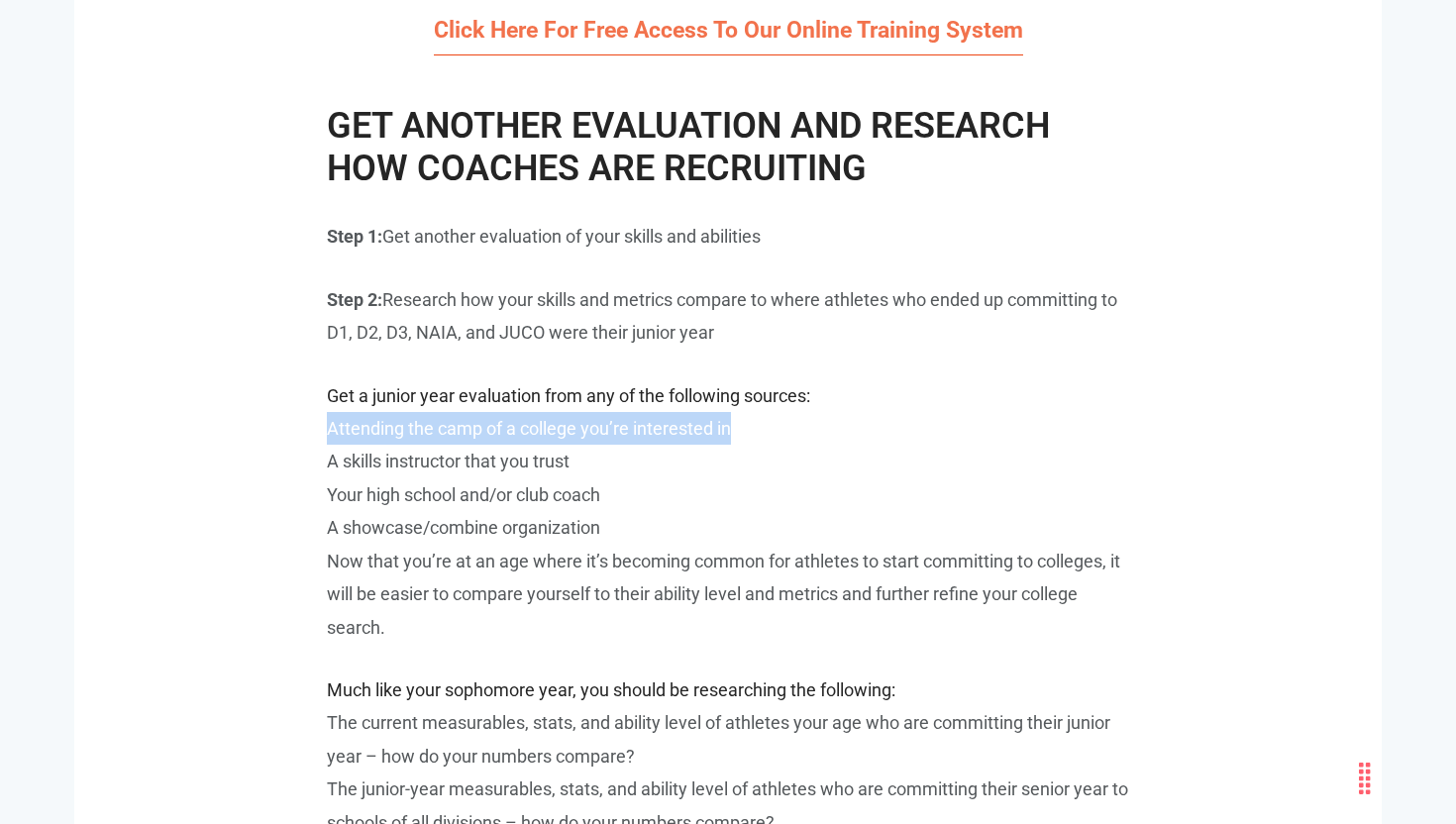 drag, startPoint x: 330, startPoint y: 429, endPoint x: 751, endPoint y: 420, distance: 421.09619 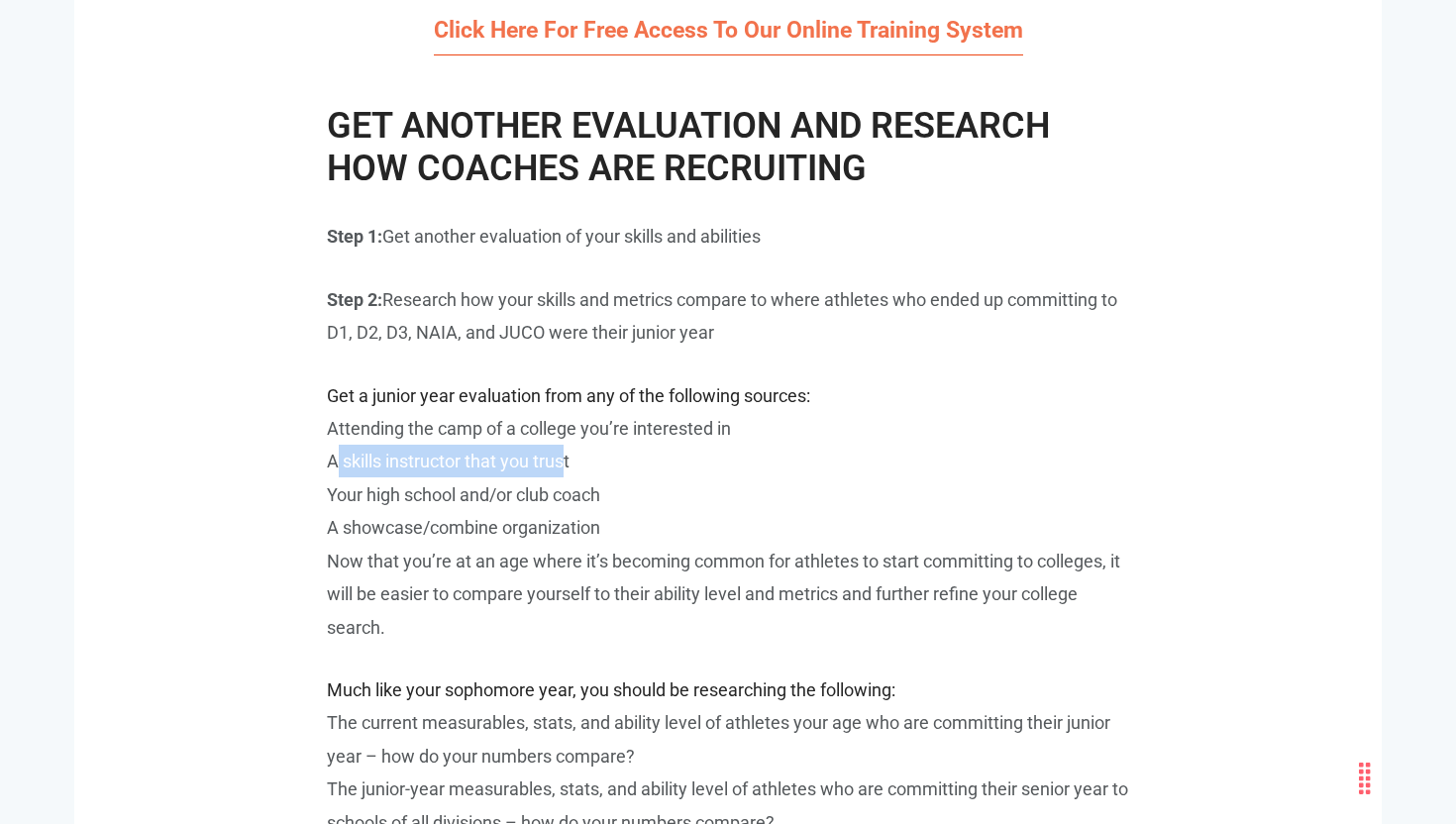 drag, startPoint x: 566, startPoint y: 457, endPoint x: 340, endPoint y: 452, distance: 226.0553 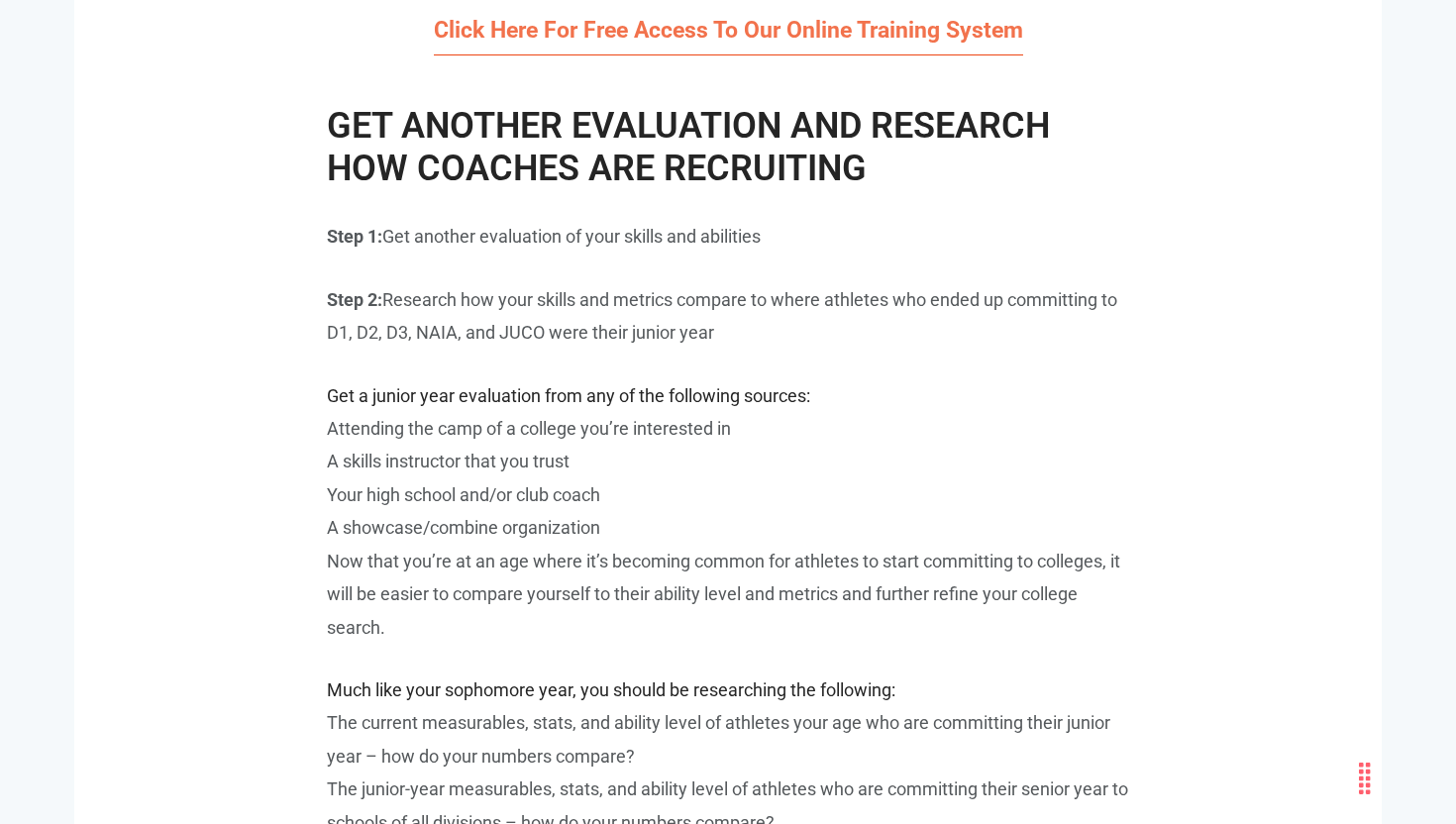 click on "Get a junior year evaluation from any of the following sources: Attending the camp of a college you’re interested in A skills instructor that you trust Your high school and/or club coach A showcase/combine organization Now that you’re at an age where it’s becoming common for athletes to start committing to colleges, it will be easier to compare yourself to their ability level and metrics and further refine your college search." at bounding box center (723, 511) 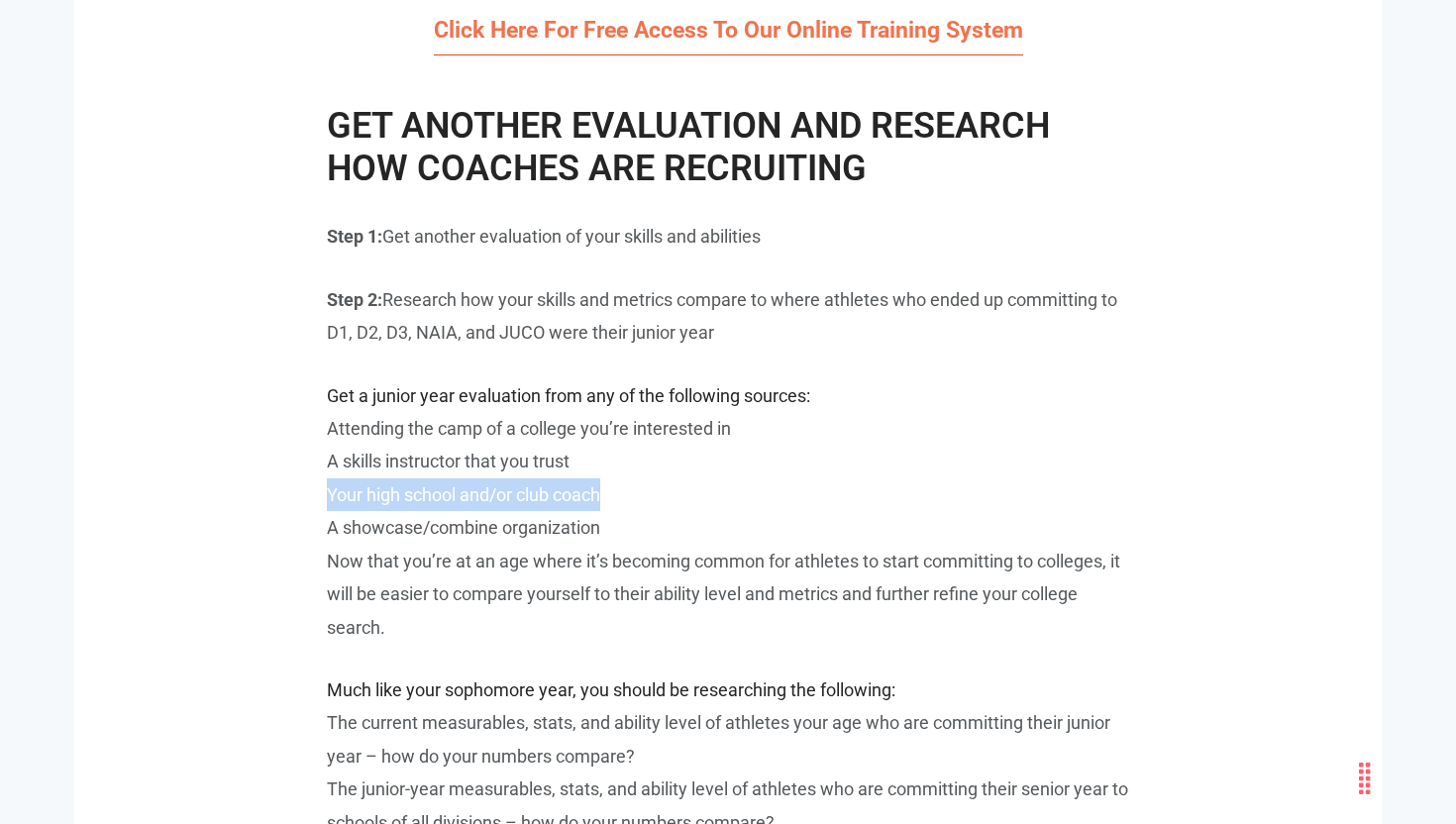 drag, startPoint x: 610, startPoint y: 494, endPoint x: 317, endPoint y: 498, distance: 293.0273 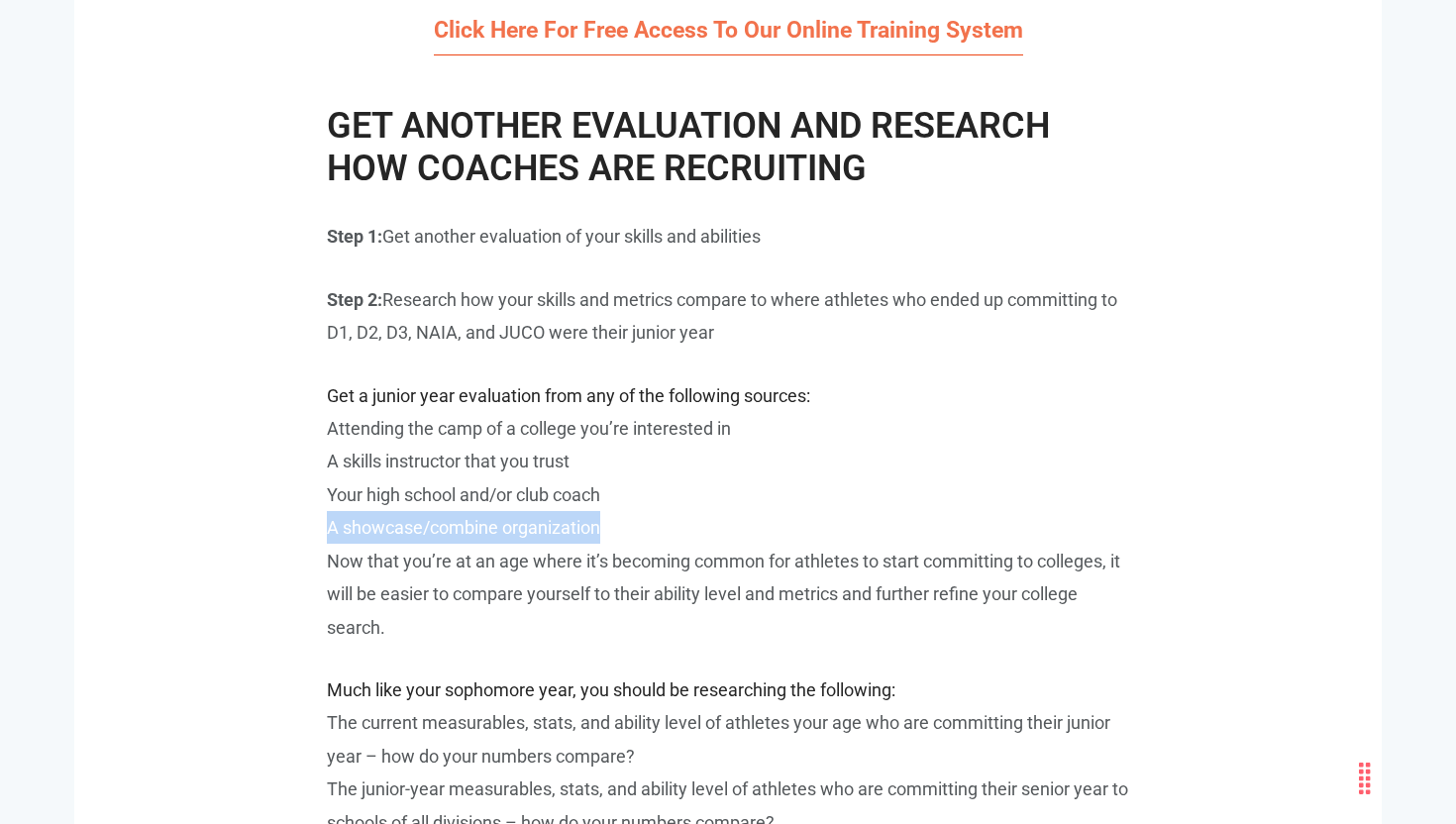drag, startPoint x: 599, startPoint y: 530, endPoint x: 328, endPoint y: 531, distance: 271.00185 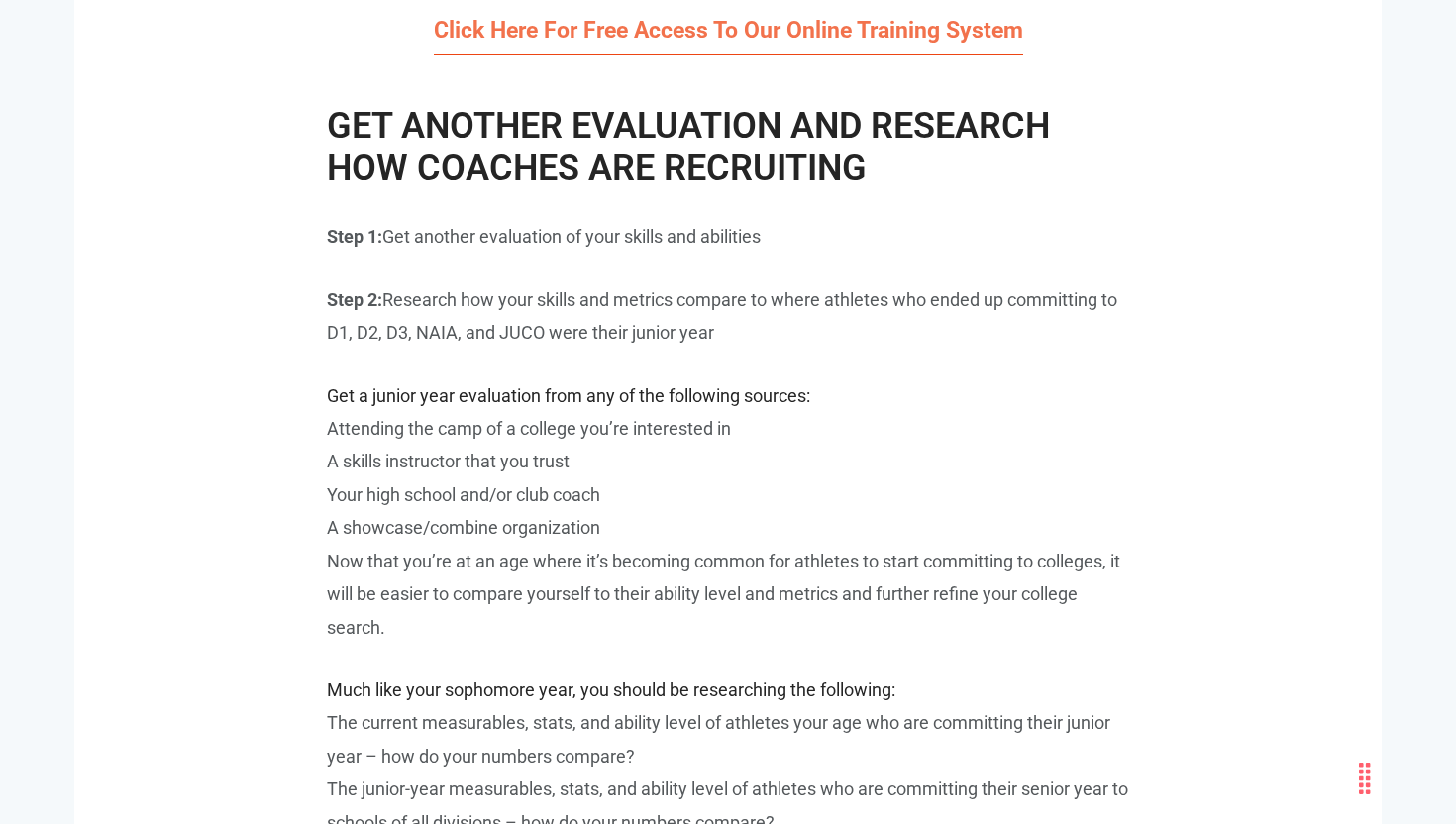 click on "Get a junior year evaluation from any of the following sources: Attending the camp of a college you’re interested in A skills instructor that you trust Your high school and/or club coach A showcase/combine organization Now that you’re at an age where it’s becoming common for athletes to start committing to colleges, it will be easier to compare yourself to their ability level and metrics and further refine your college search." at bounding box center [728, 511] 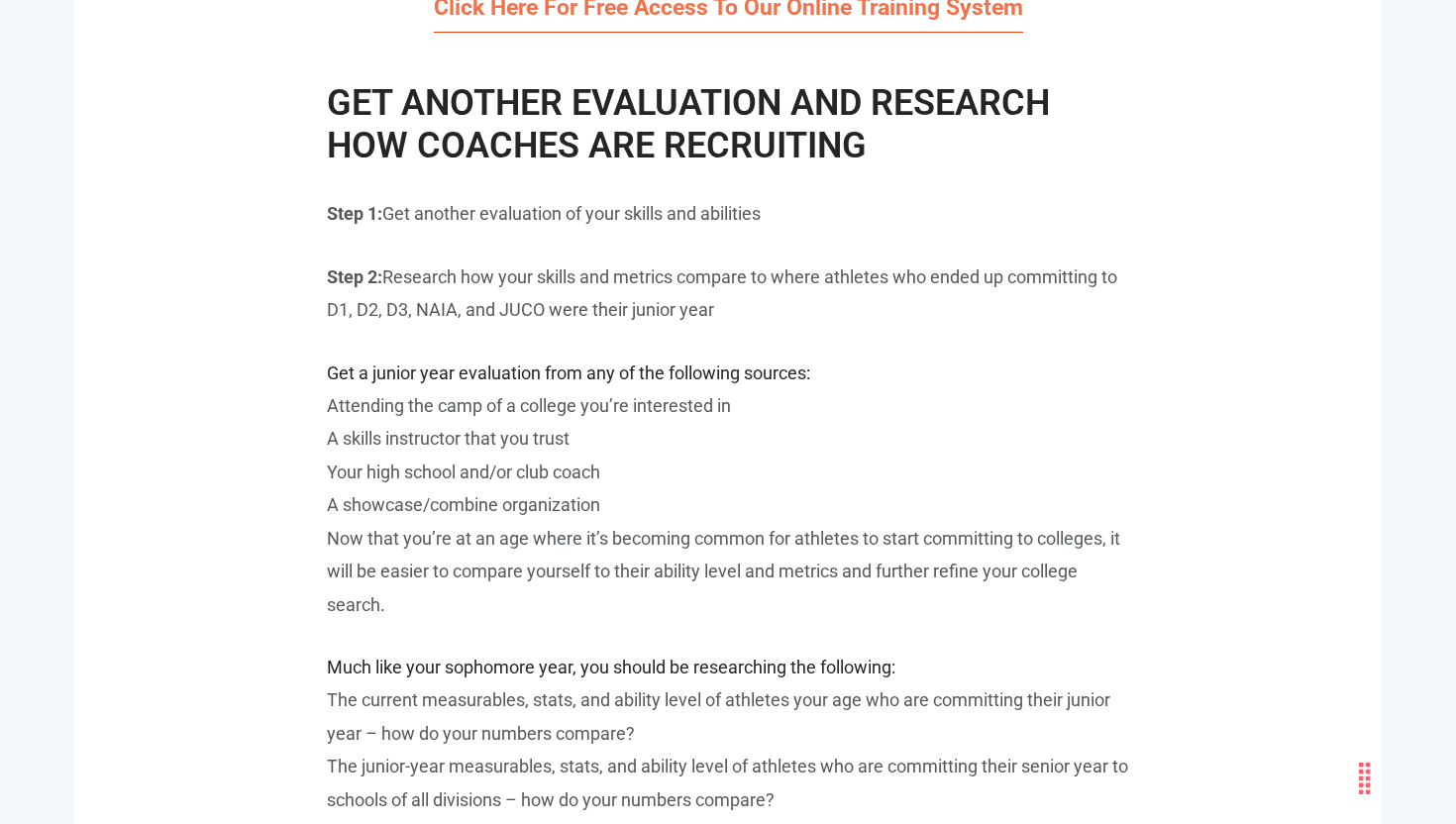 scroll, scrollTop: 1573, scrollLeft: 0, axis: vertical 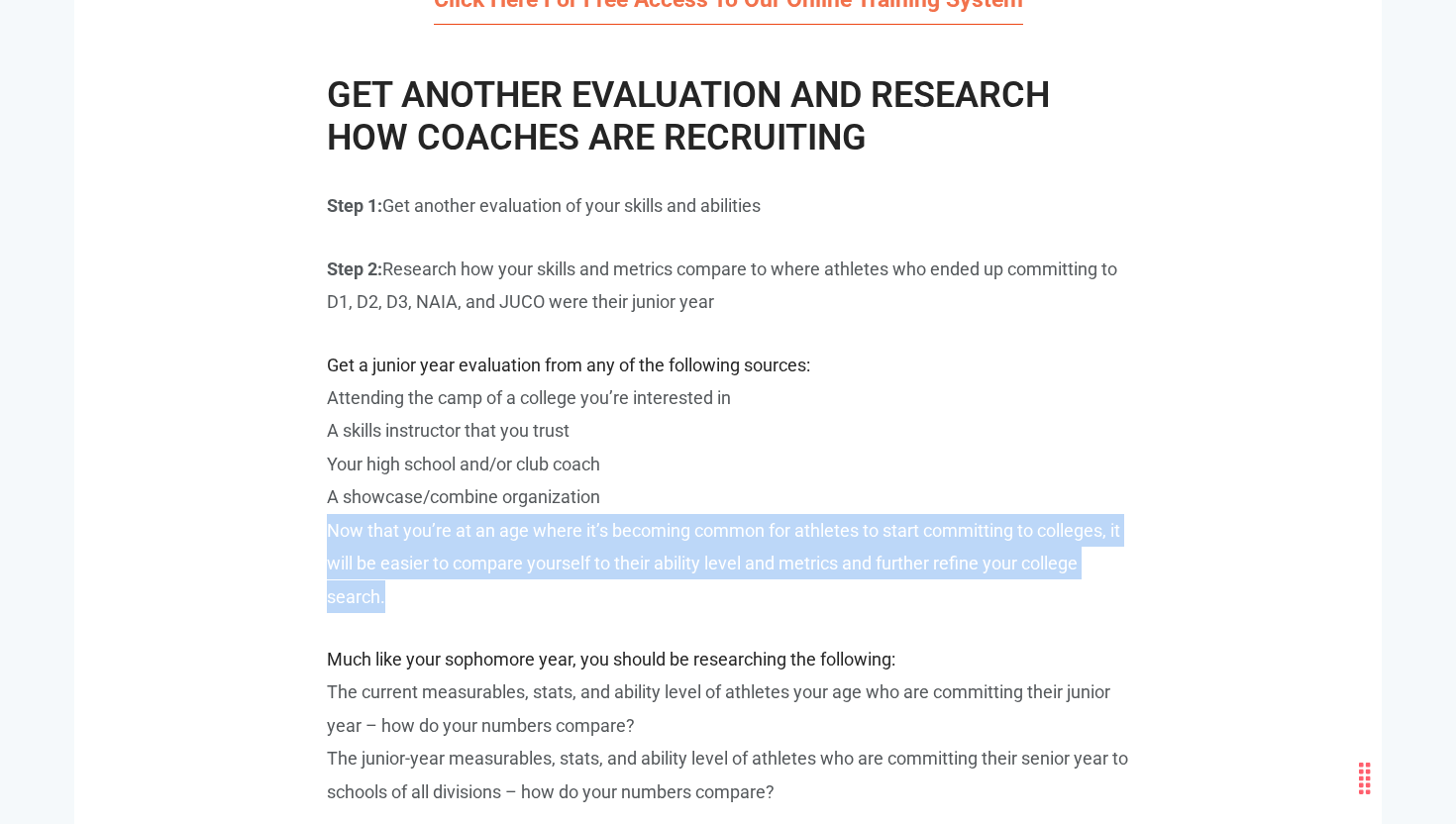 drag, startPoint x: 324, startPoint y: 528, endPoint x: 400, endPoint y: 589, distance: 97.45255 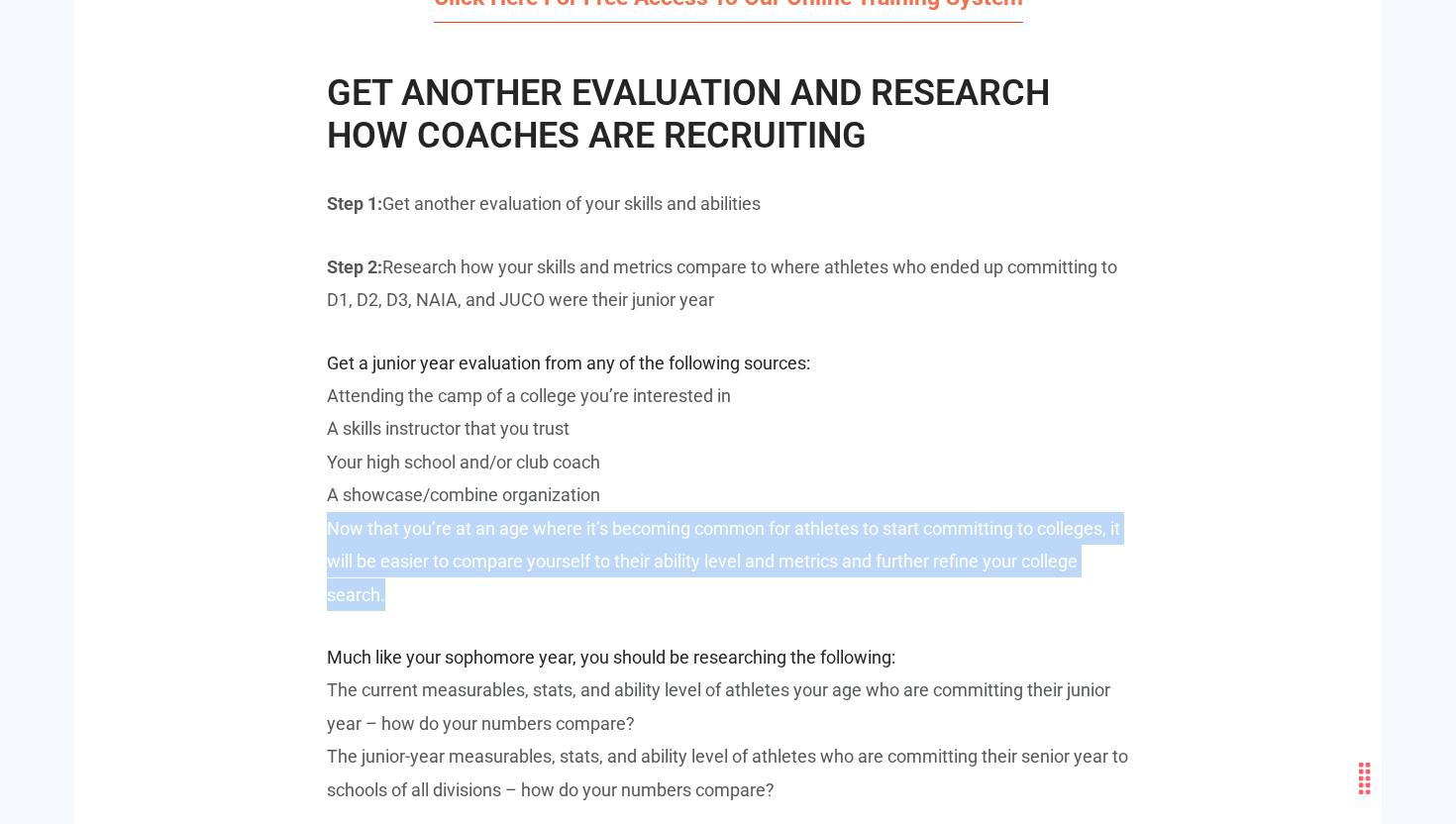 scroll, scrollTop: 1746, scrollLeft: 0, axis: vertical 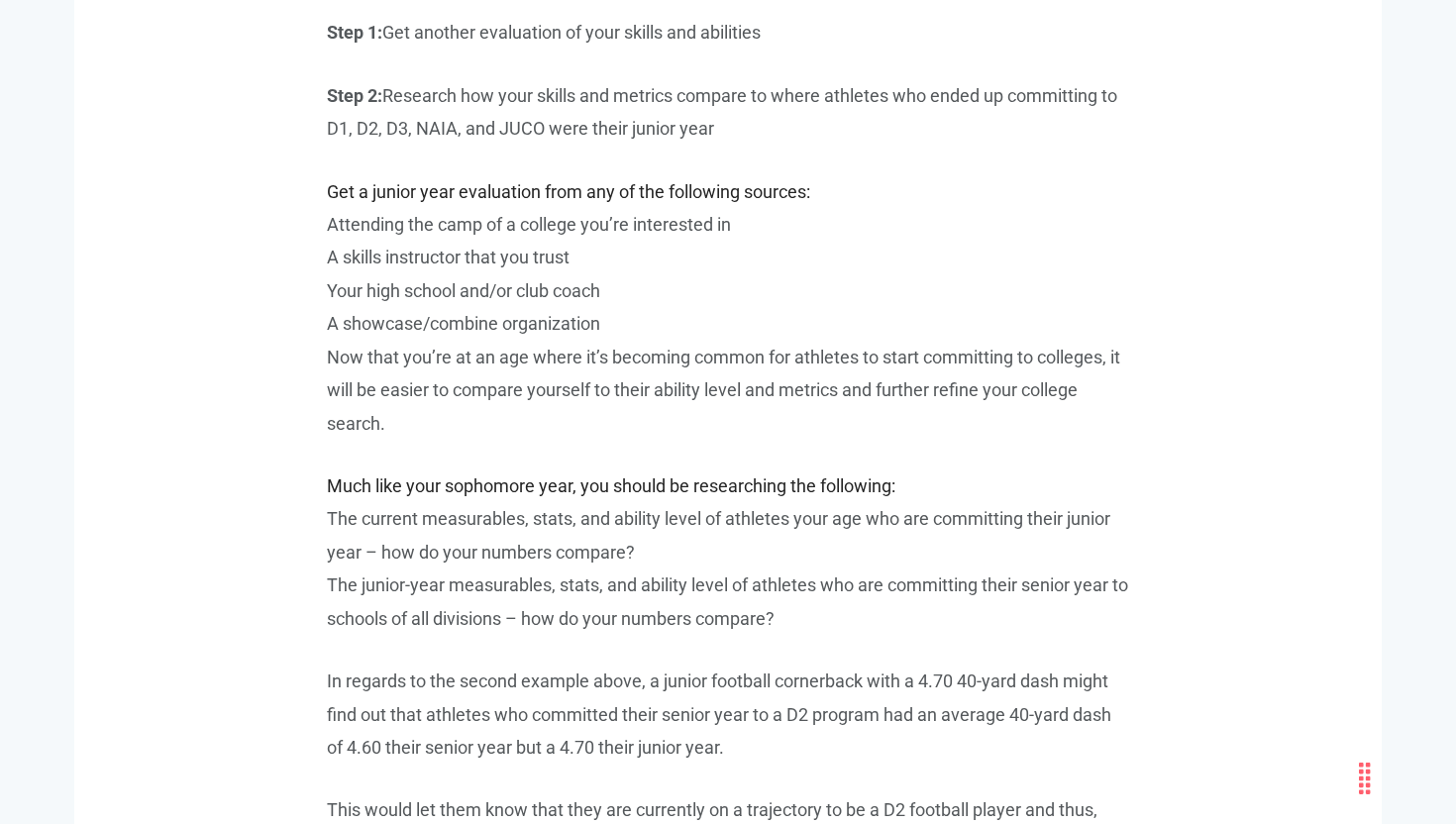 click on "Much like your sophomore year, you should be researching the following: The current measurables, stats, and ability level of athletes your age who are committing their junior year – how do your numbers compare? The junior-year measurables, stats, and ability level of athletes who are committing their senior year to schools of all divisions – how do your numbers compare?" at bounding box center [728, 552] 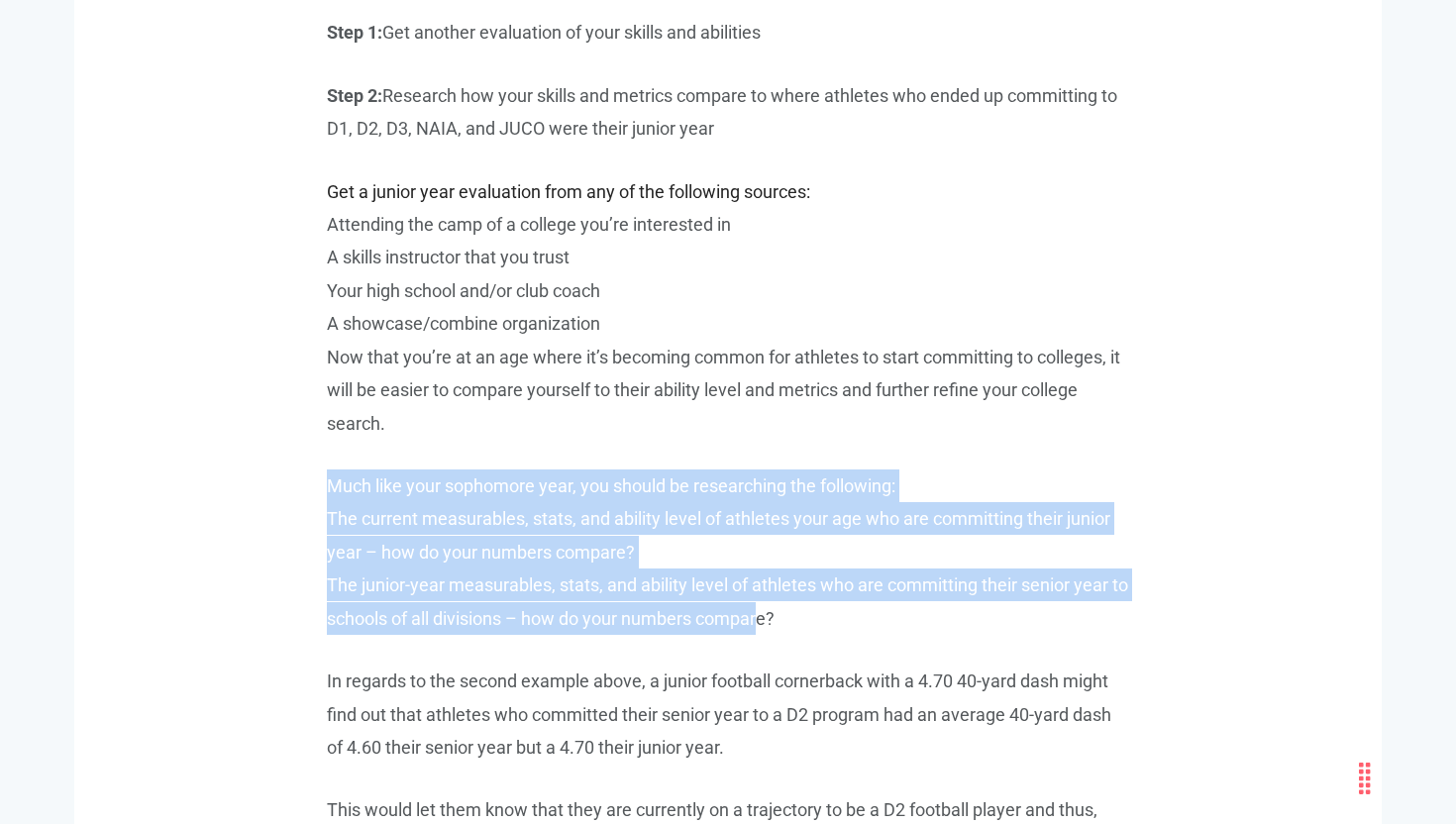 drag, startPoint x: 333, startPoint y: 478, endPoint x: 782, endPoint y: 621, distance: 471.22182 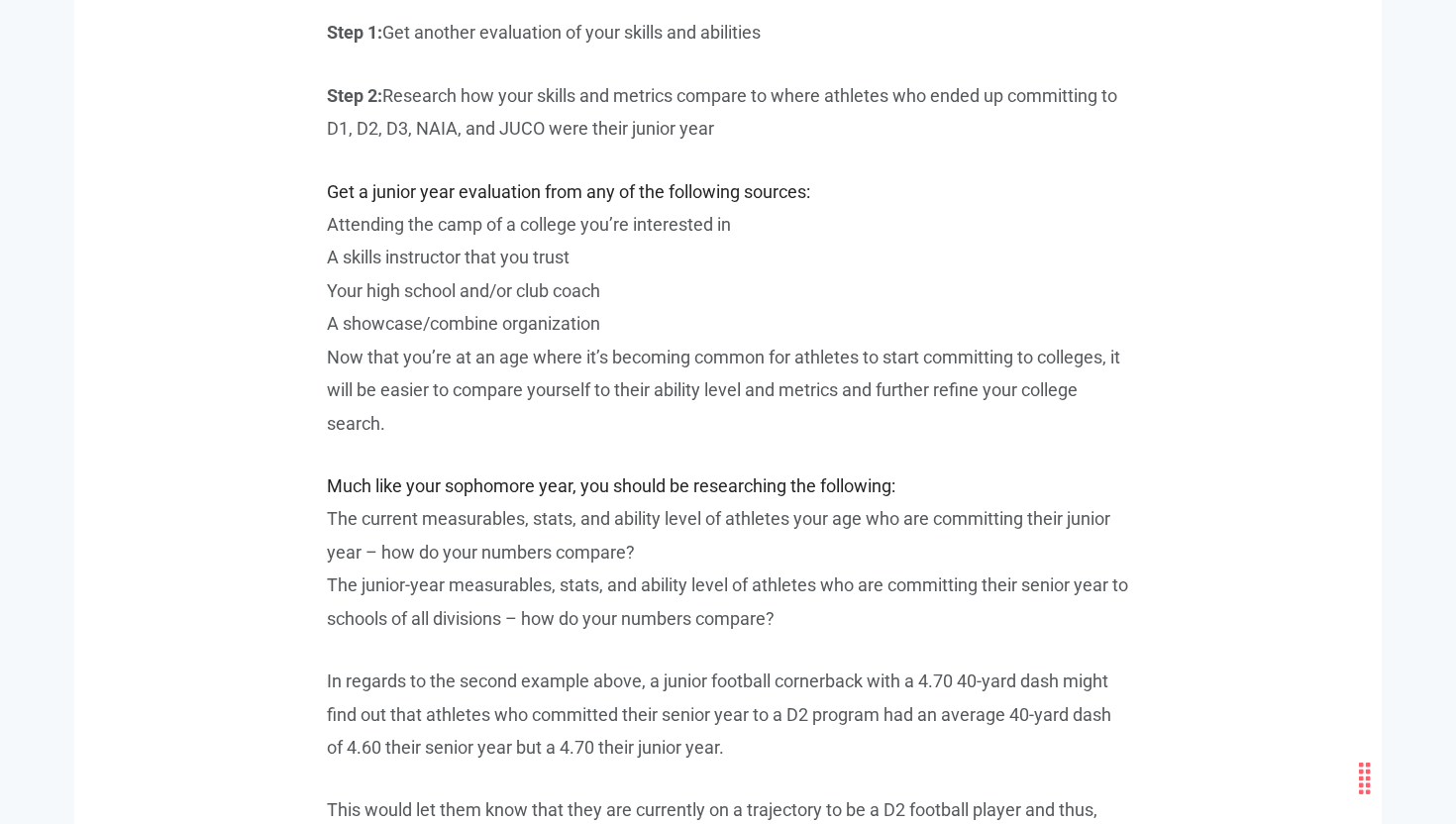click on "Much like your sophomore year, you should be researching the following: The current measurables, stats, and ability level of athletes your age who are committing their junior year – how do your numbers compare? The junior-year measurables, stats, and ability level of athletes who are committing their senior year to schools of all divisions – how do your numbers compare?" at bounding box center (728, 552) 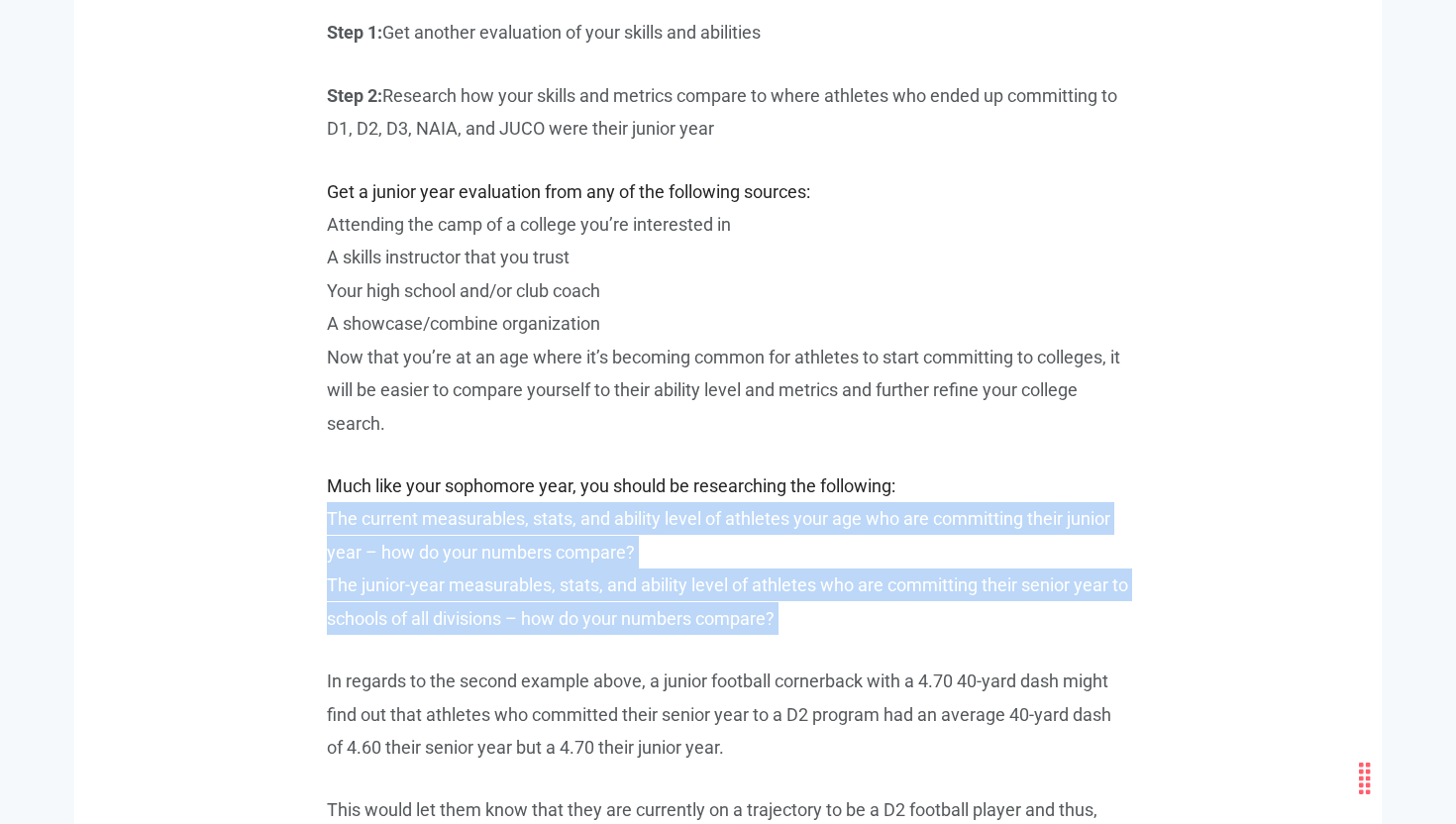 drag, startPoint x: 319, startPoint y: 510, endPoint x: 862, endPoint y: 655, distance: 562.0267 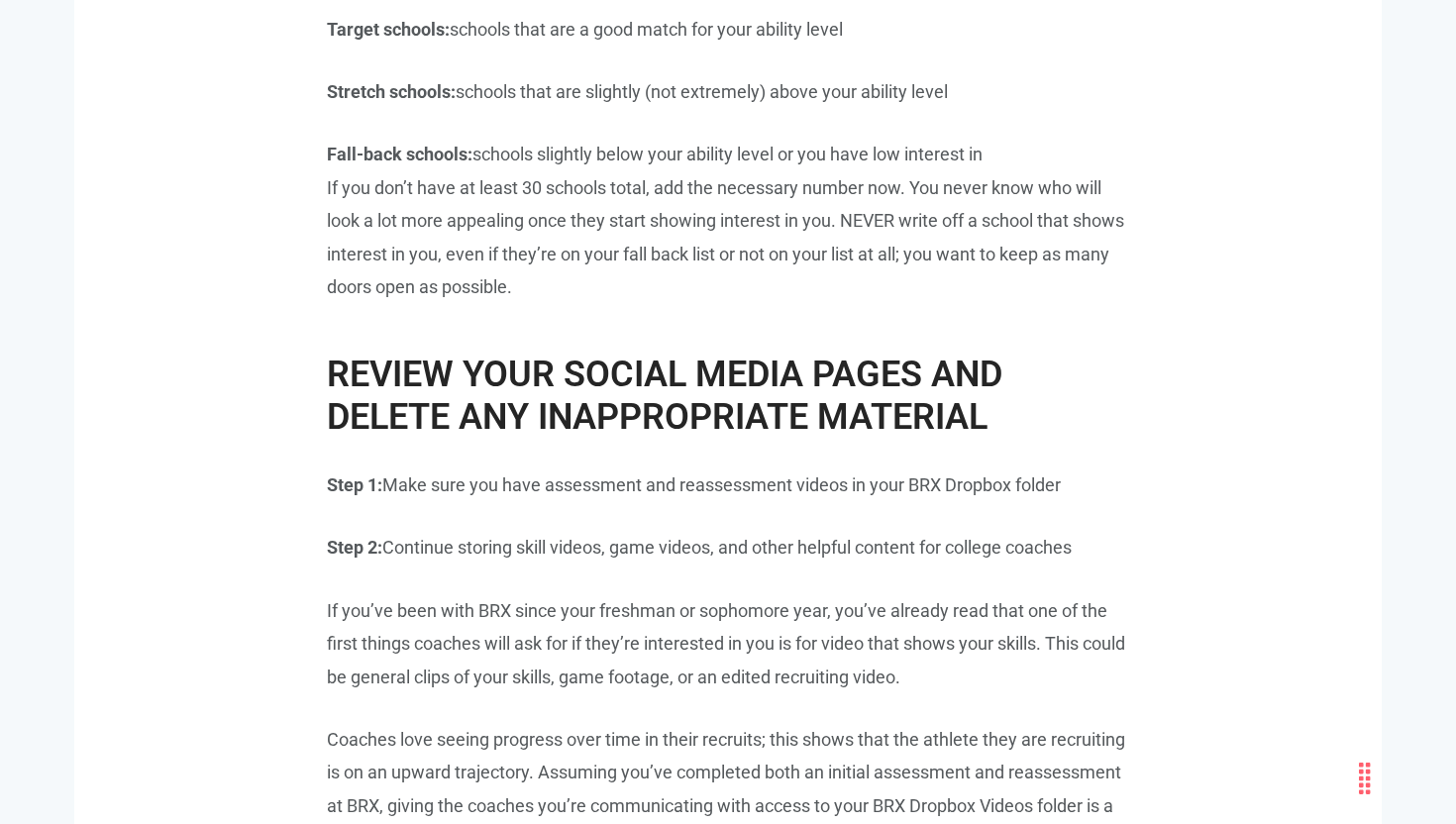 scroll, scrollTop: 3115, scrollLeft: 0, axis: vertical 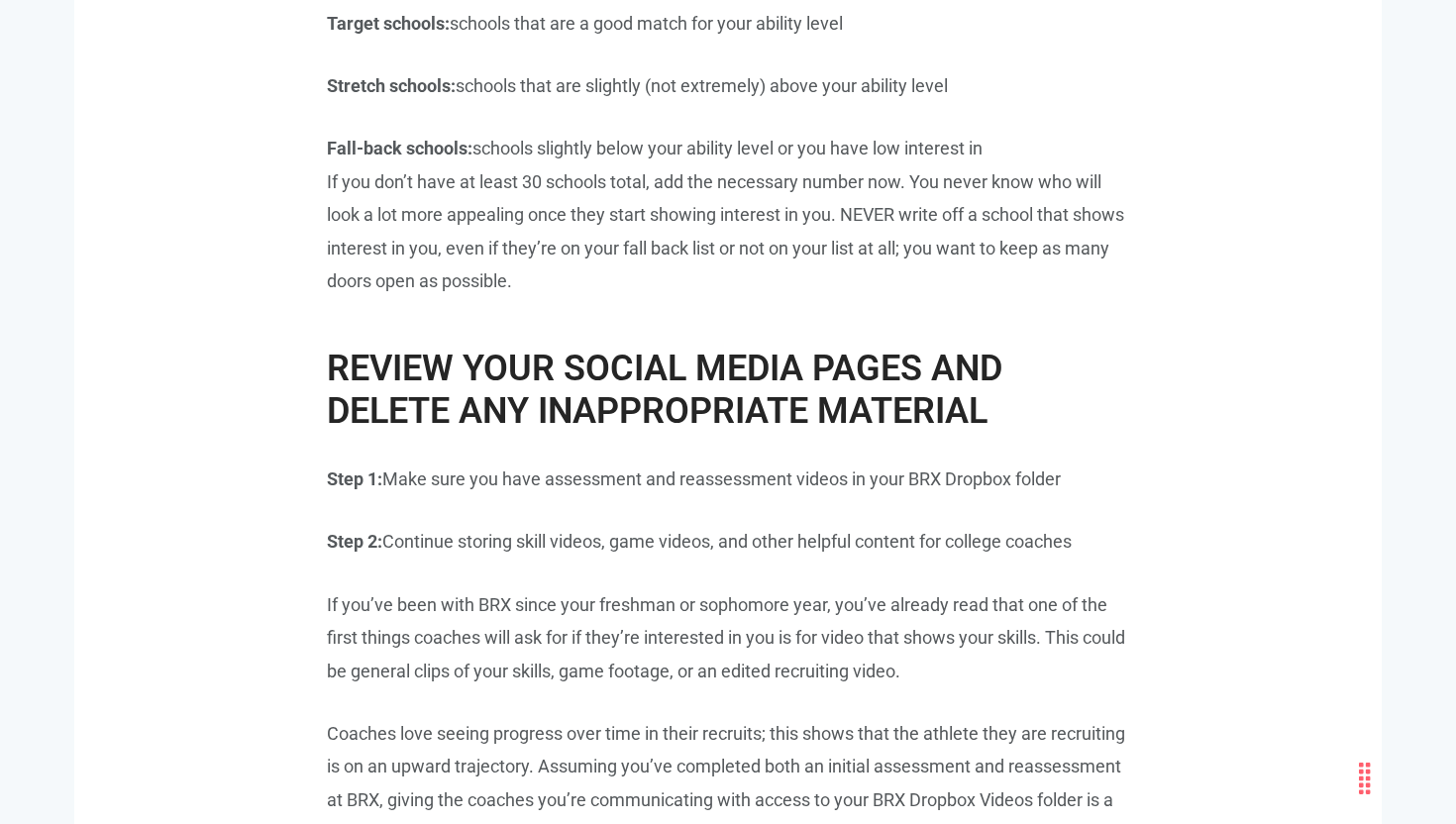 click on "Fall-back schools:  schools slightly below your ability level or you have low interest in If you don’t have at least 30 schools total, add the necessary number now. You never know who will look a lot more appealing once they start showing interest in you. NEVER write off a school that shows interest in you, even if they’re on your fall back list or not on your list at all; you want to keep as many doors open as possible." at bounding box center [728, 214] 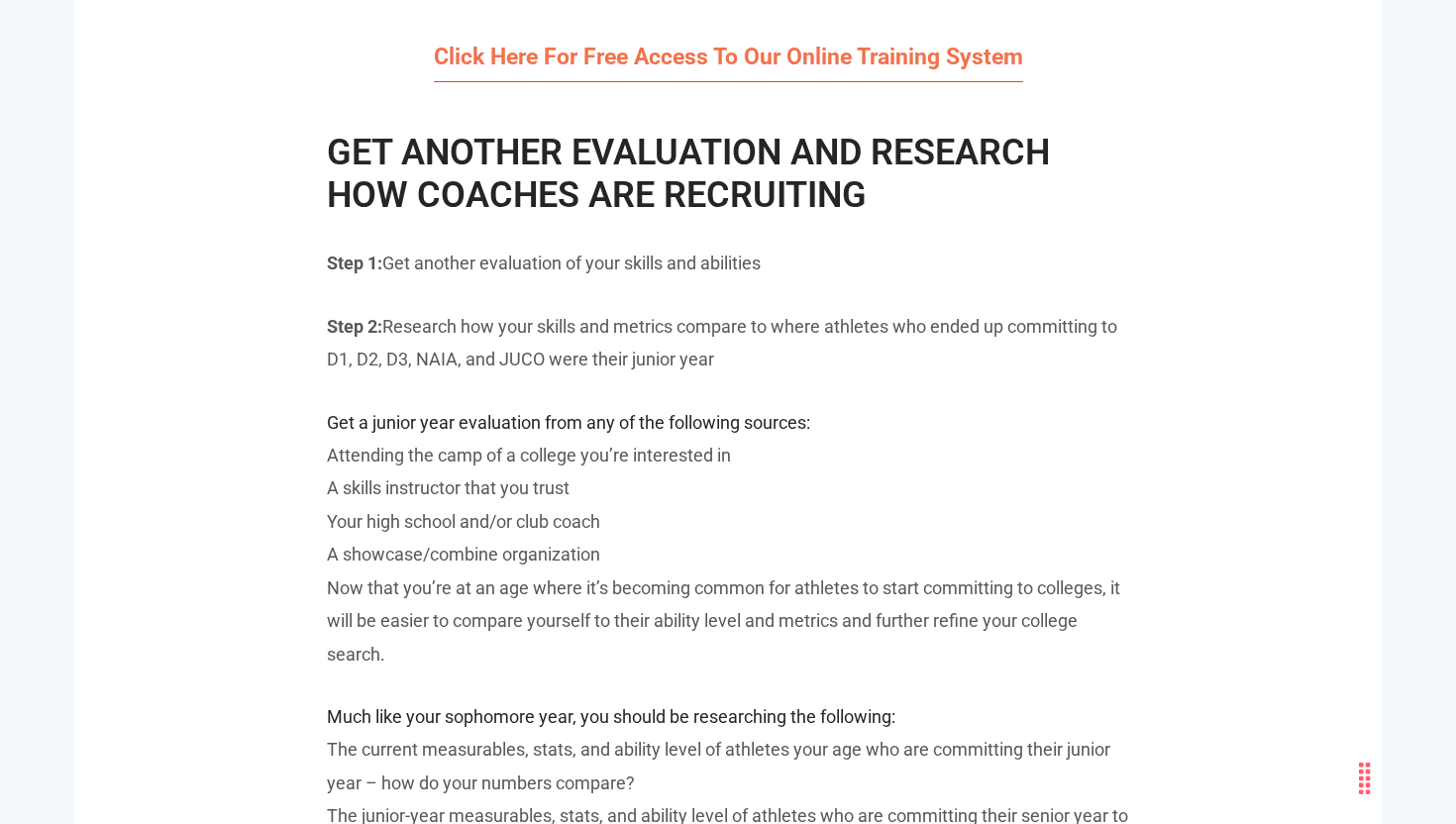 scroll, scrollTop: 1422, scrollLeft: 0, axis: vertical 